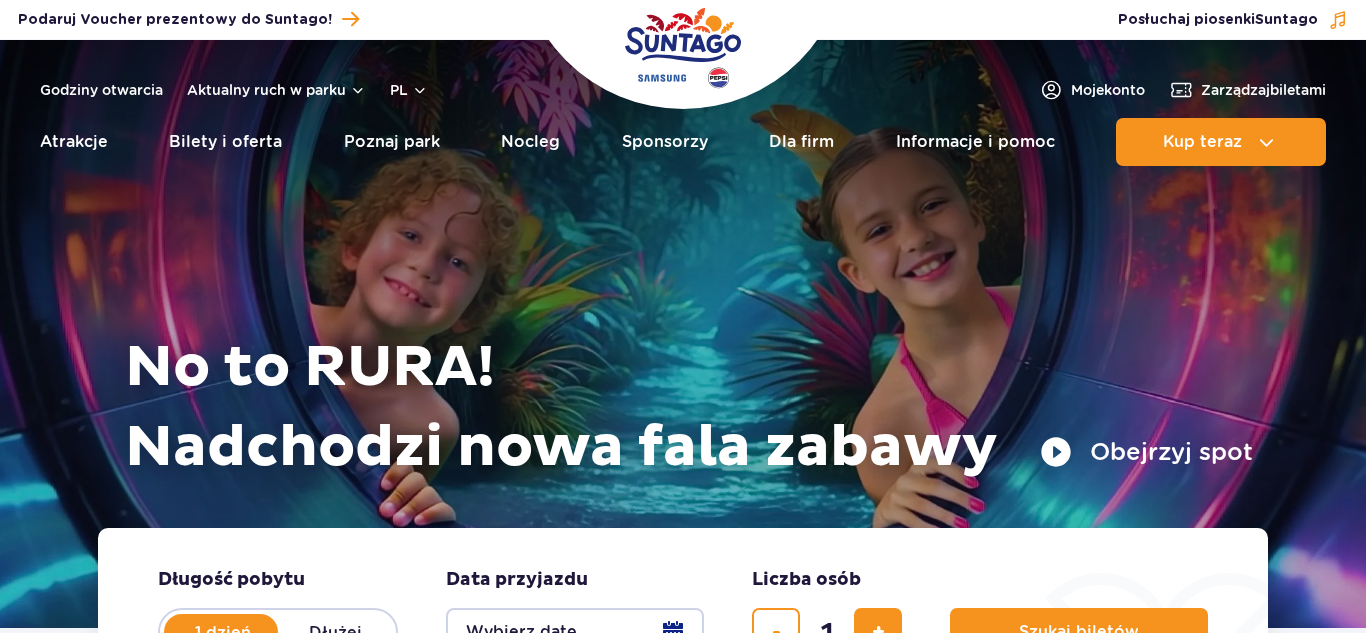 scroll, scrollTop: 0, scrollLeft: 0, axis: both 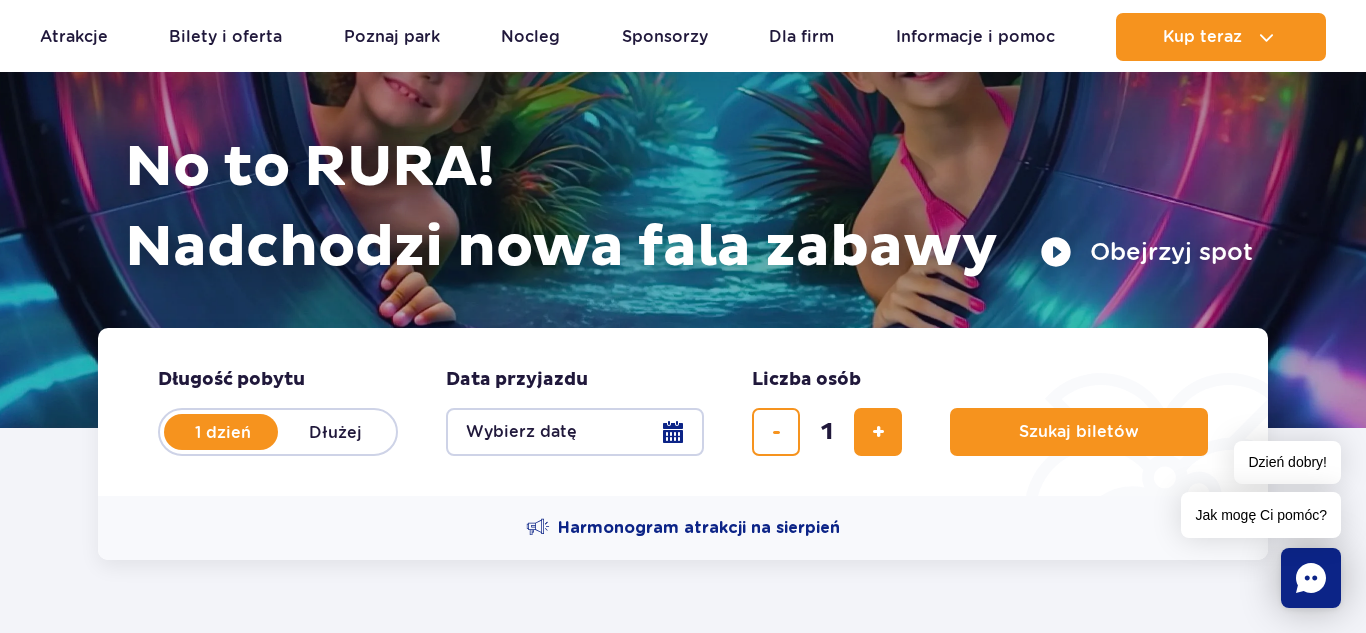 click on "Wybierz datę" at bounding box center [575, 432] 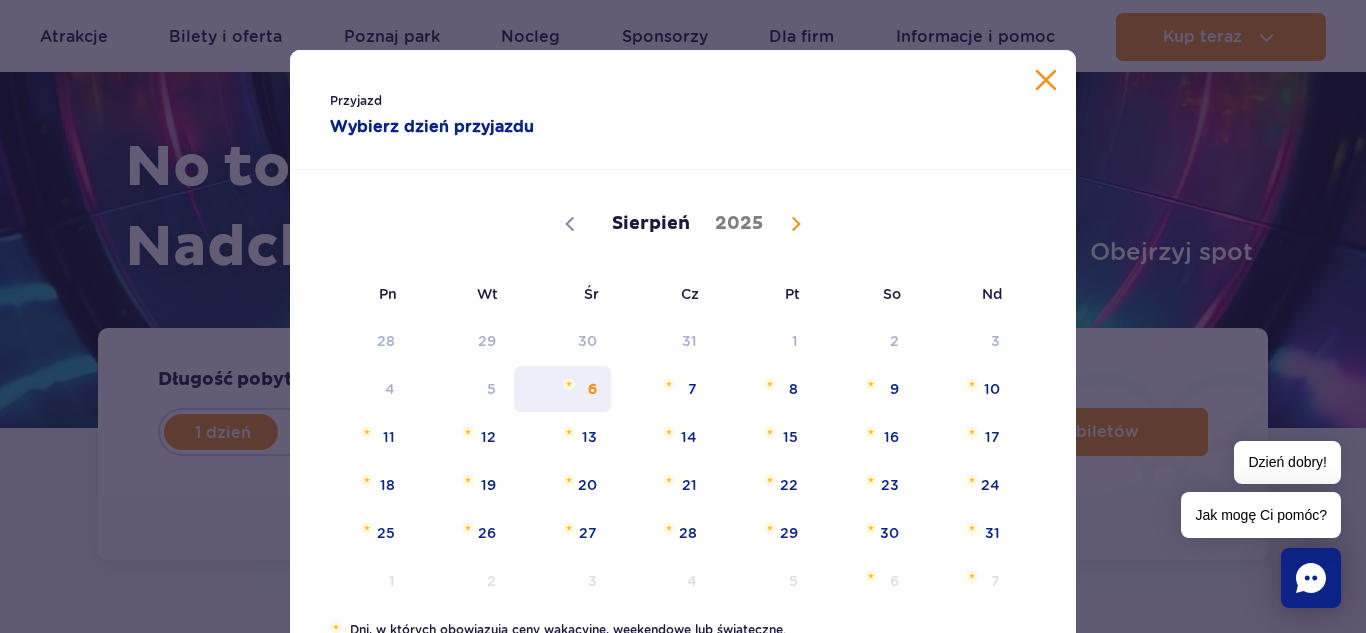 click on "6" at bounding box center [562, 389] 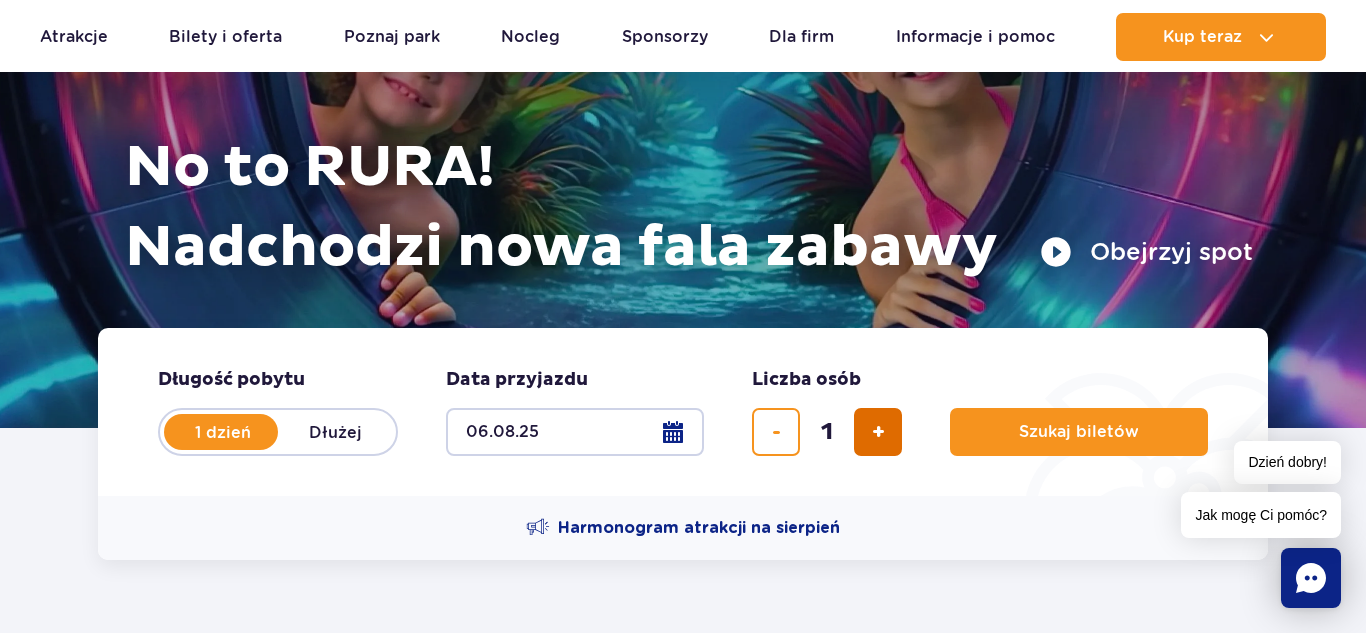click at bounding box center [878, 432] 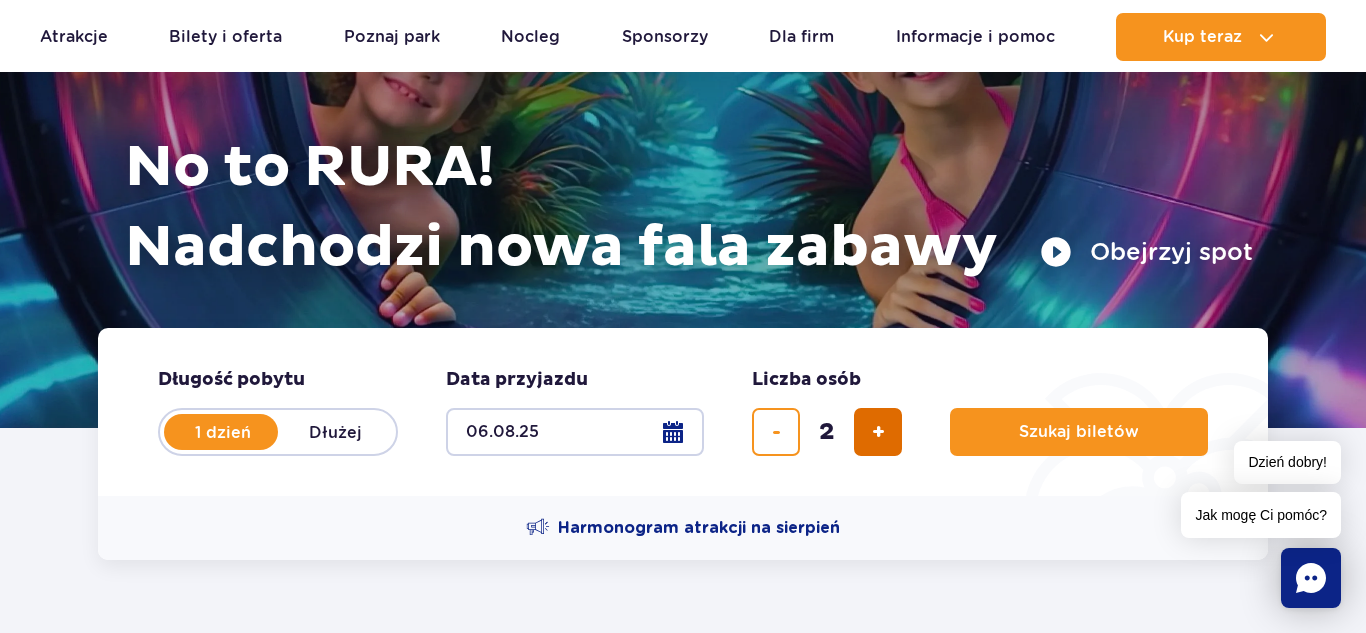 click at bounding box center (878, 432) 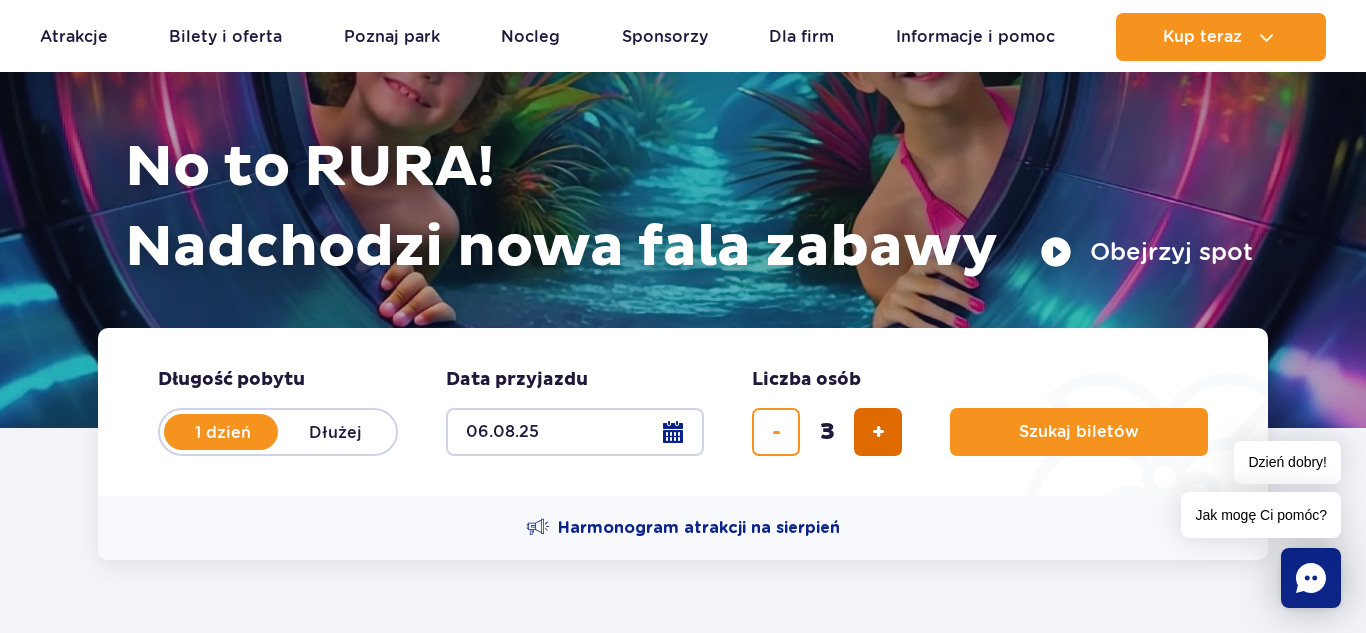click at bounding box center [878, 432] 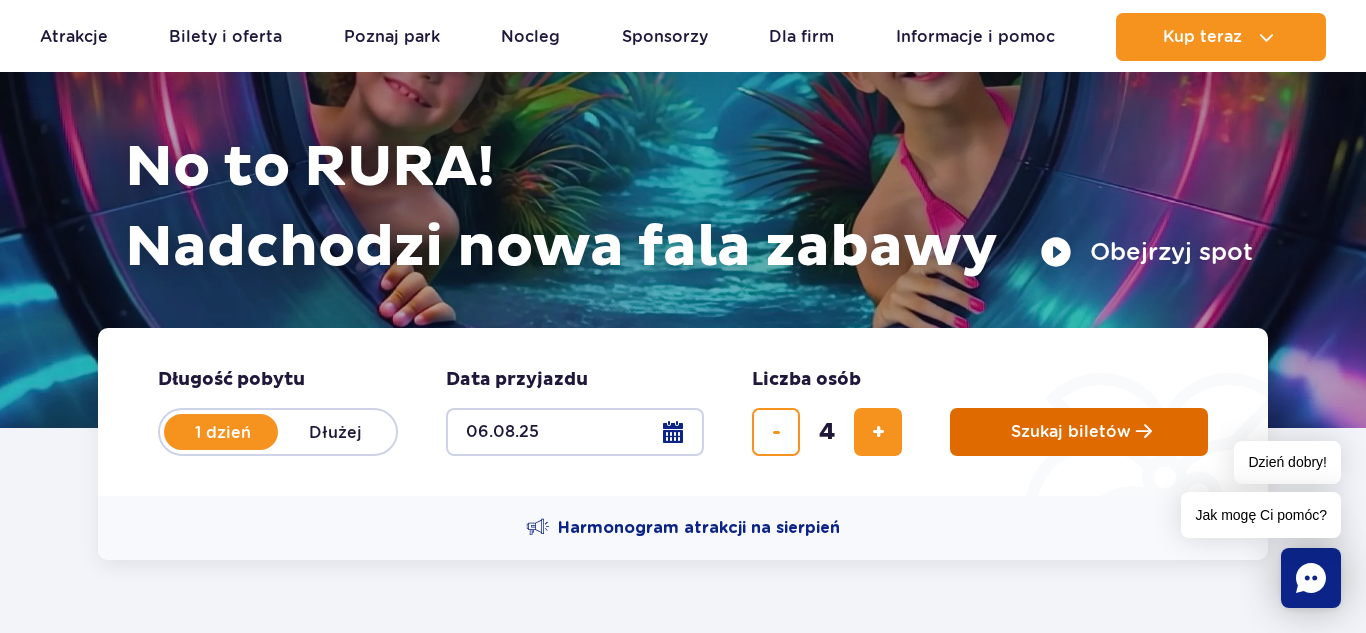 click on "Szukaj biletów" at bounding box center [1079, 432] 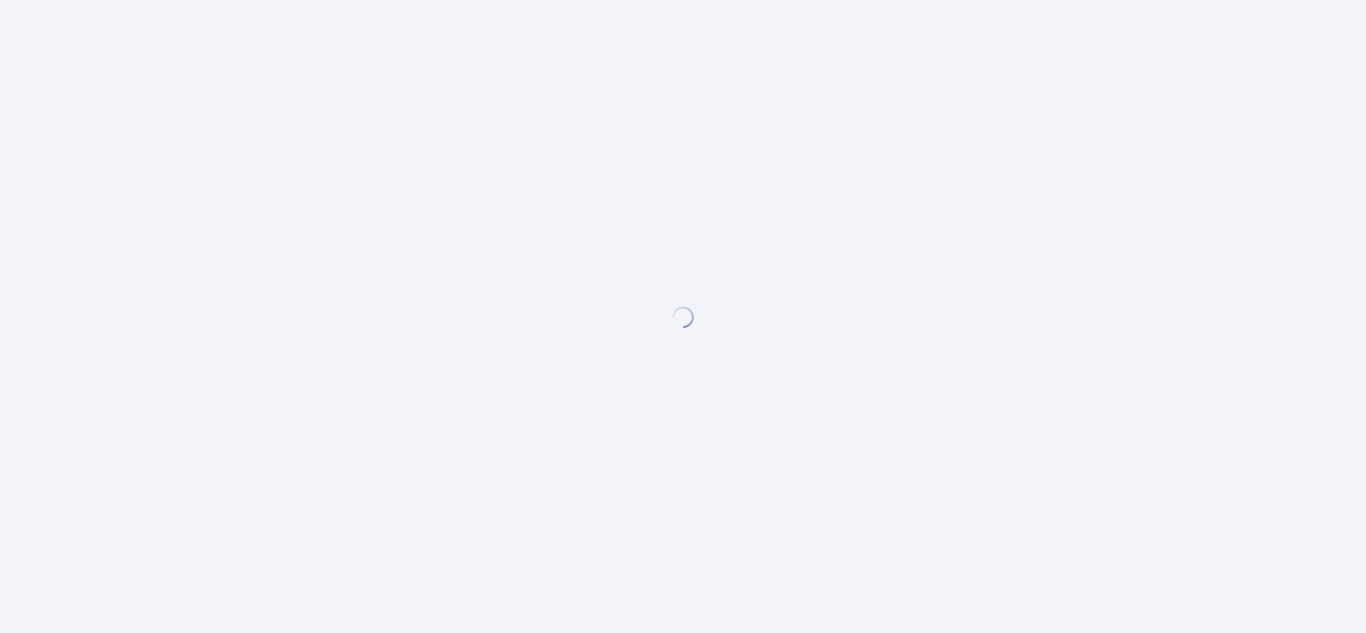 scroll, scrollTop: 0, scrollLeft: 0, axis: both 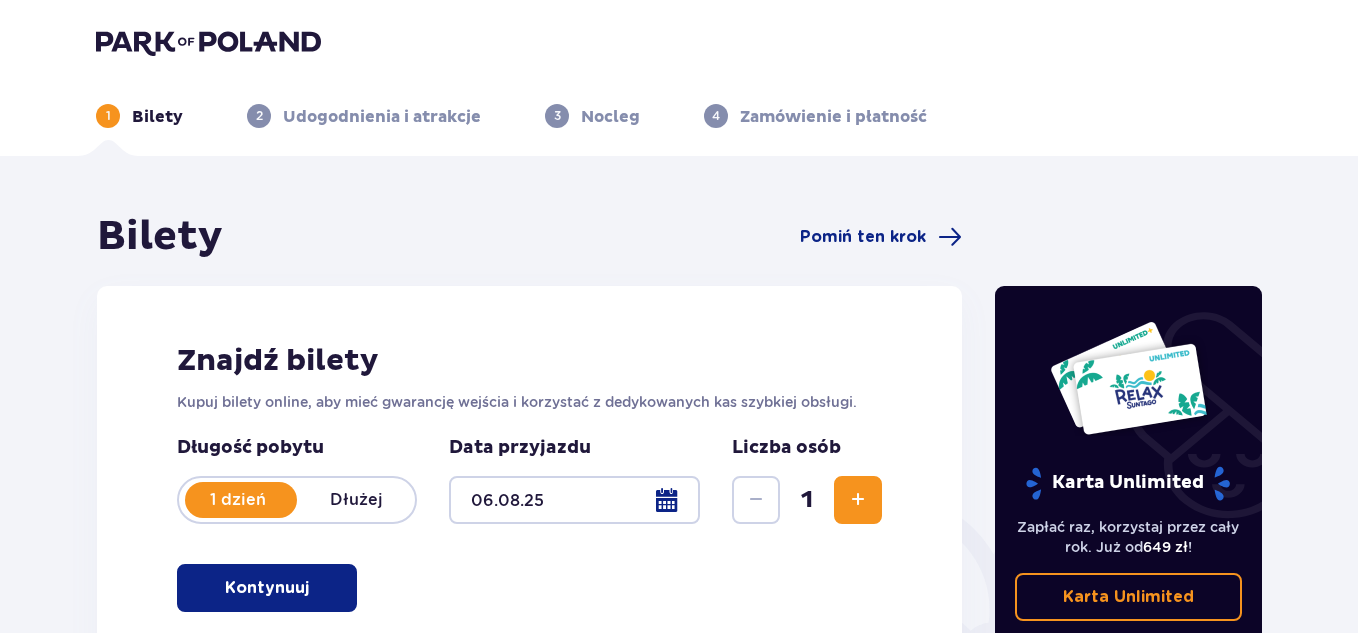 click on "Karta Unlimited Zapłać raz, korzystaj przez cały rok. Już od  649 zł ! Karta Unlimited" at bounding box center (1129, 555) 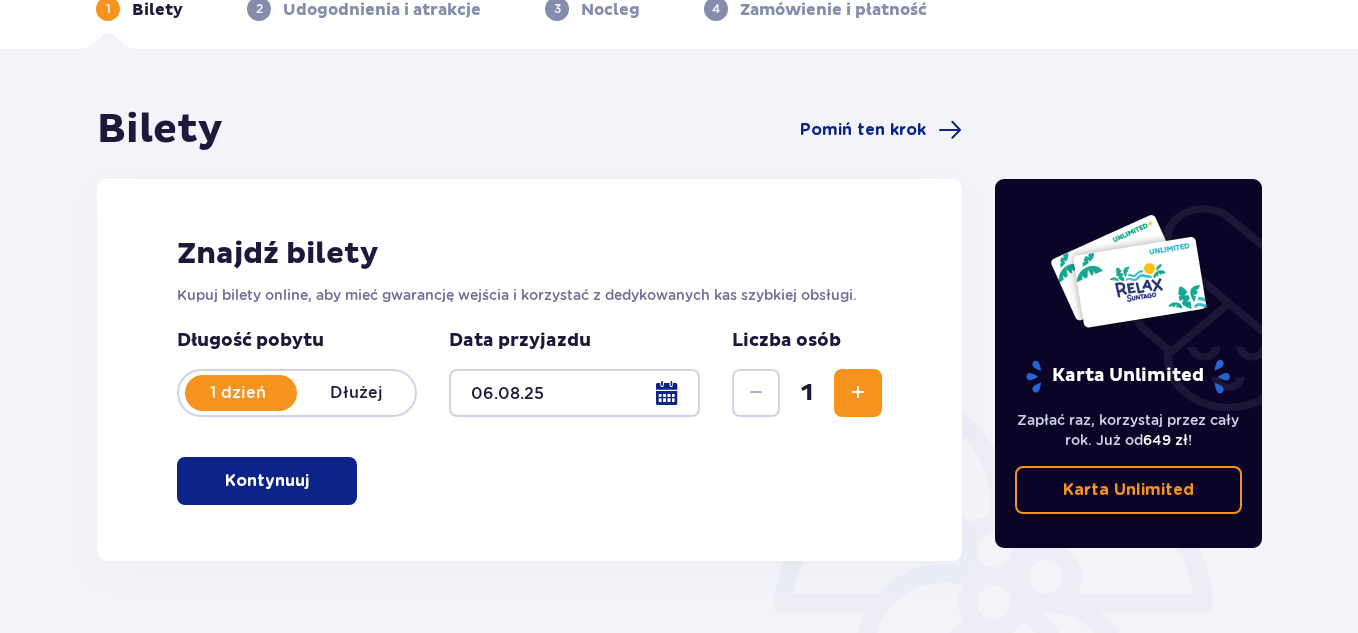 scroll, scrollTop: 106, scrollLeft: 0, axis: vertical 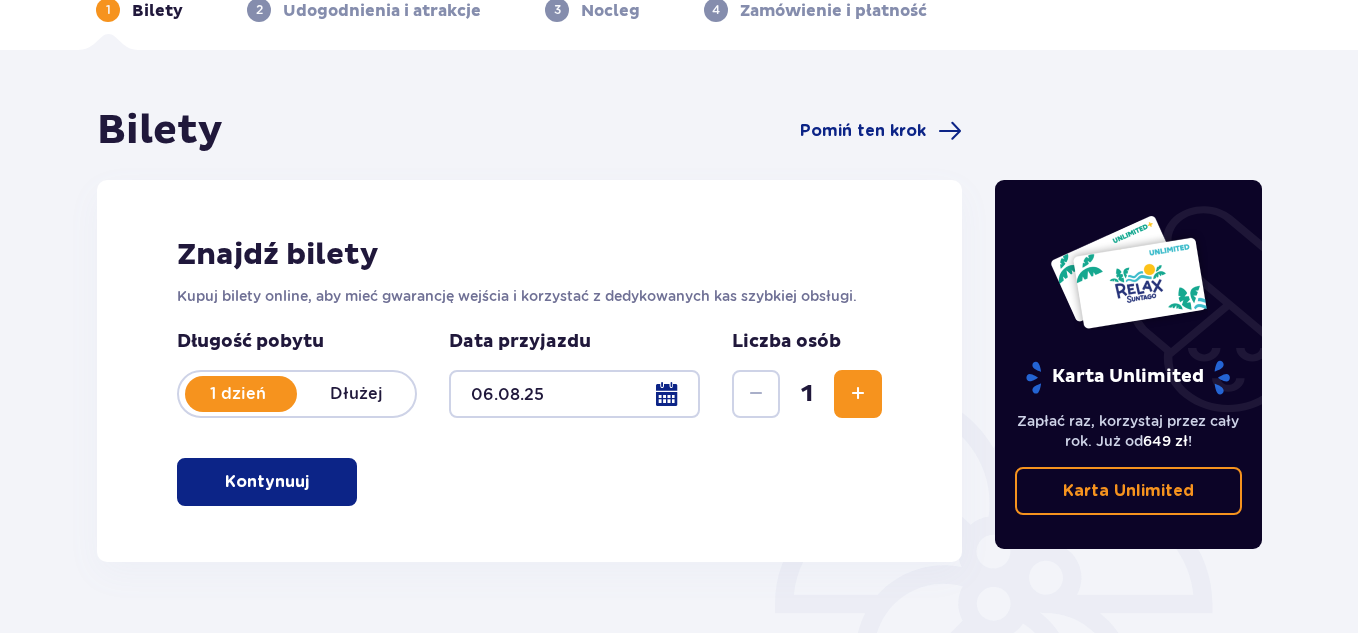 click at bounding box center (858, 394) 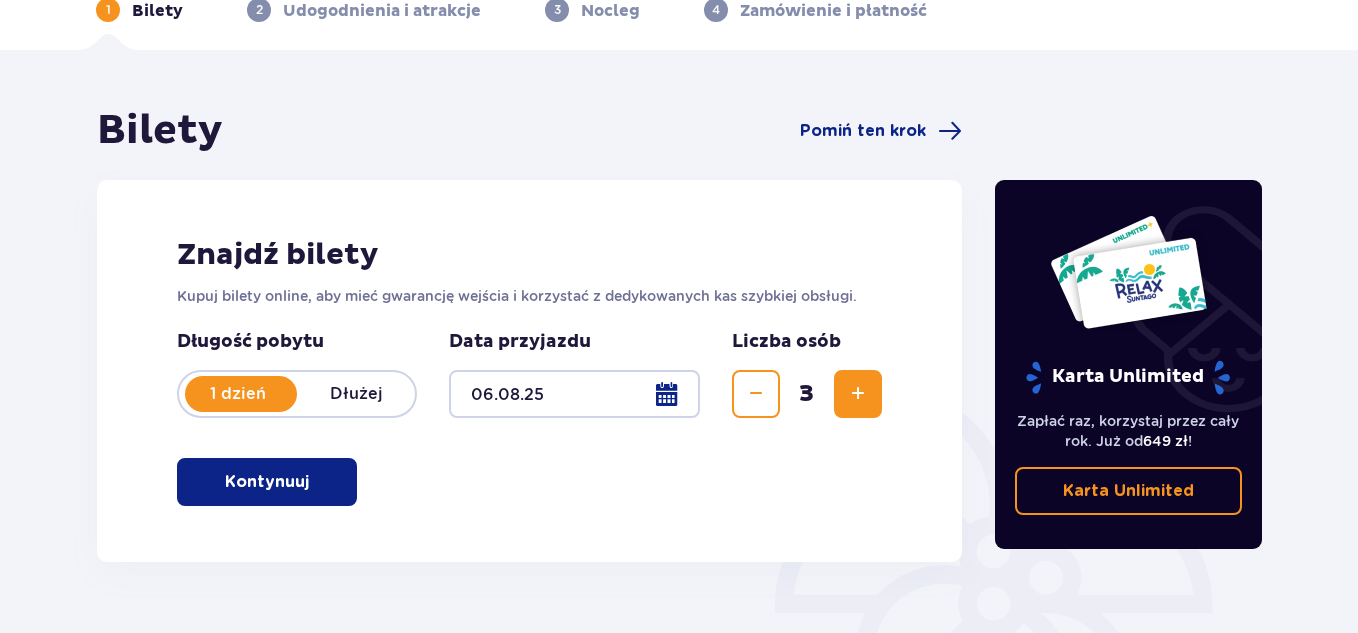 click at bounding box center [858, 394] 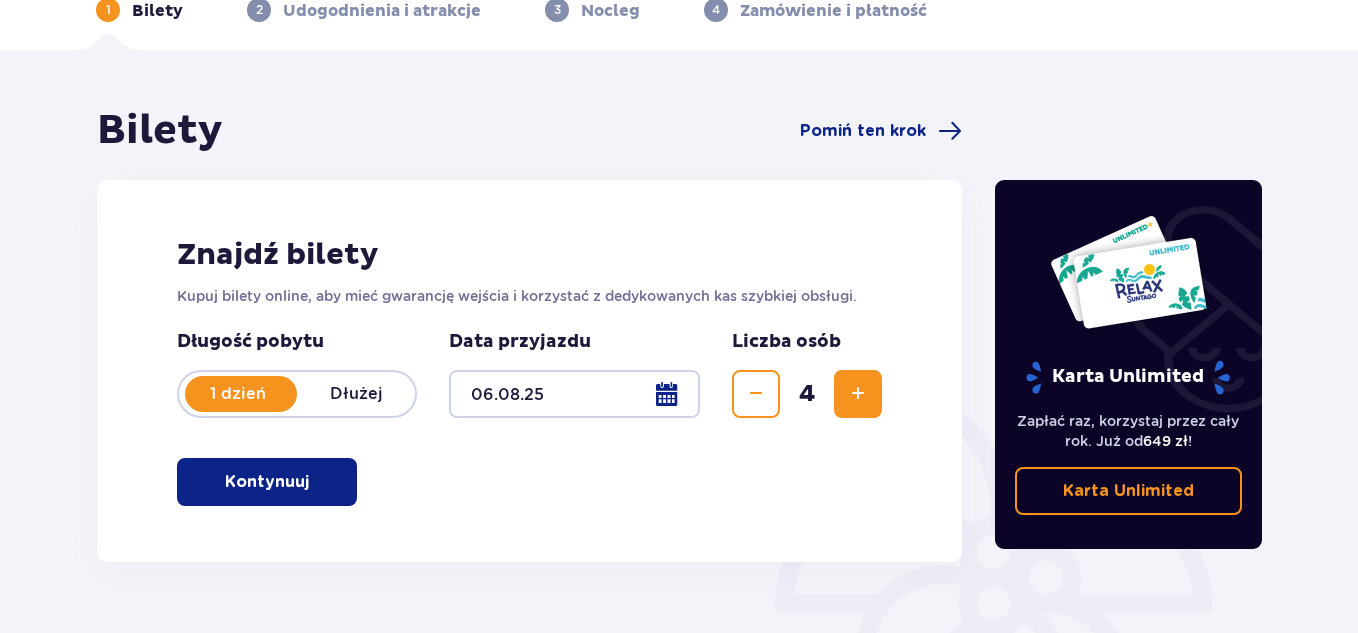 click at bounding box center [313, 482] 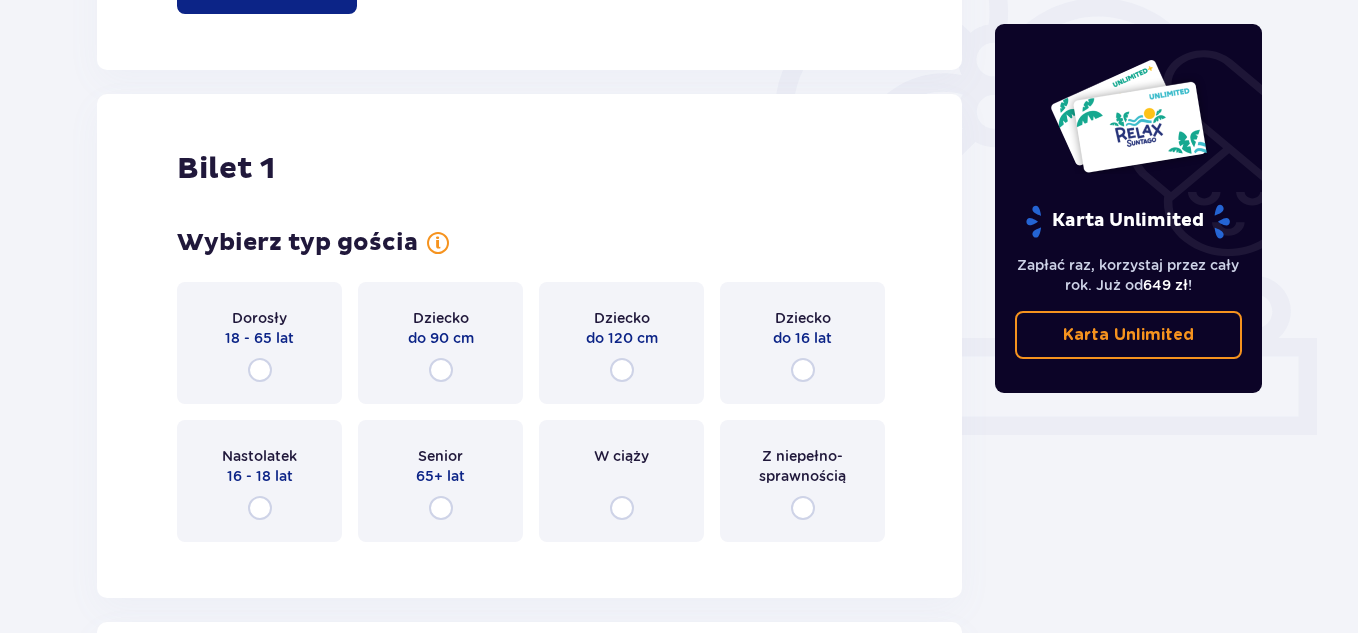 scroll, scrollTop: 668, scrollLeft: 0, axis: vertical 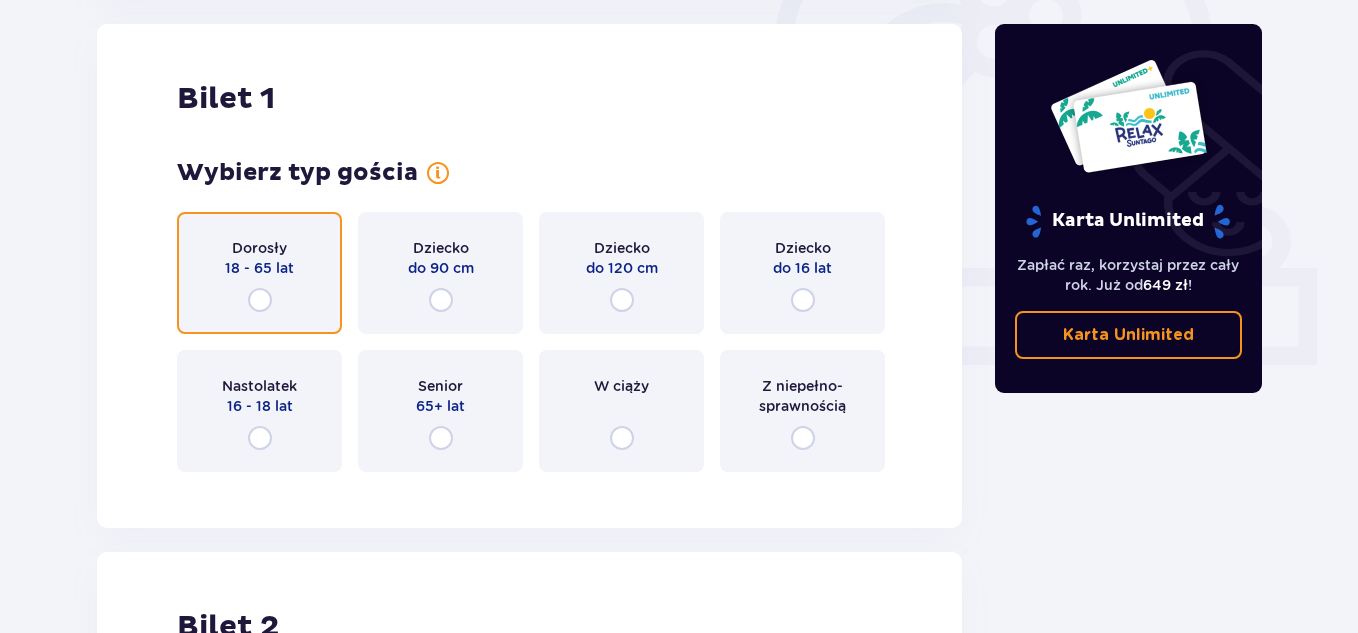 click at bounding box center [260, 300] 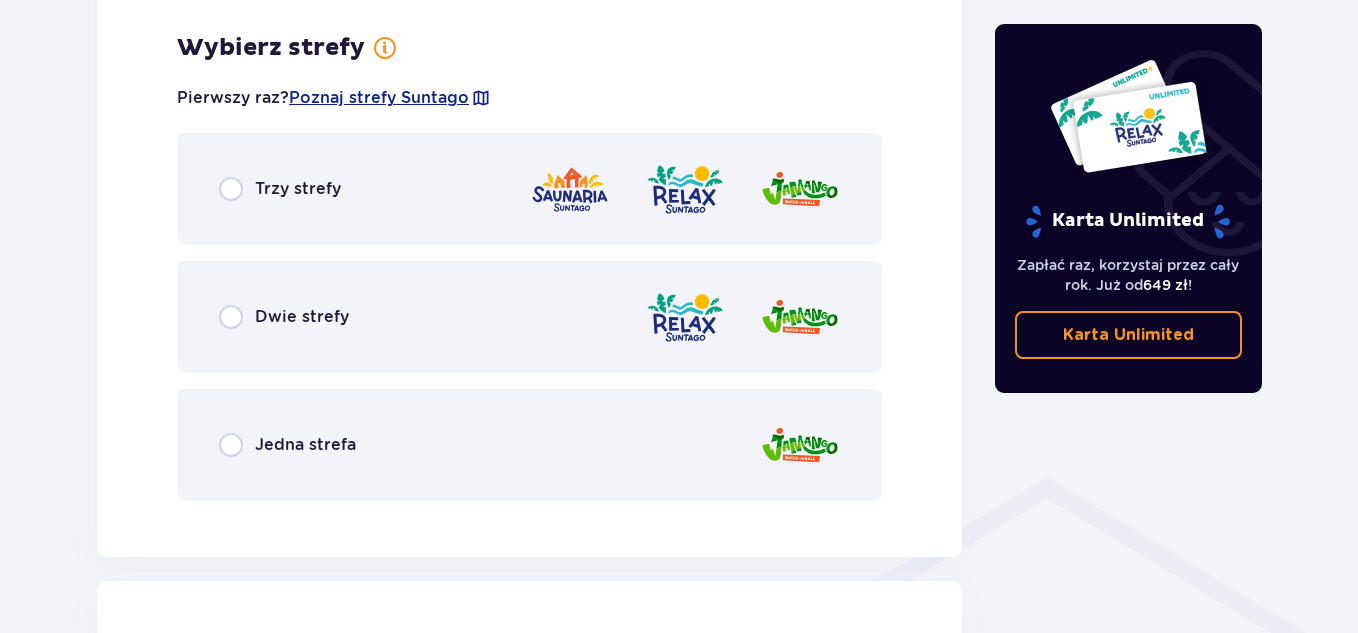 scroll, scrollTop: 1156, scrollLeft: 0, axis: vertical 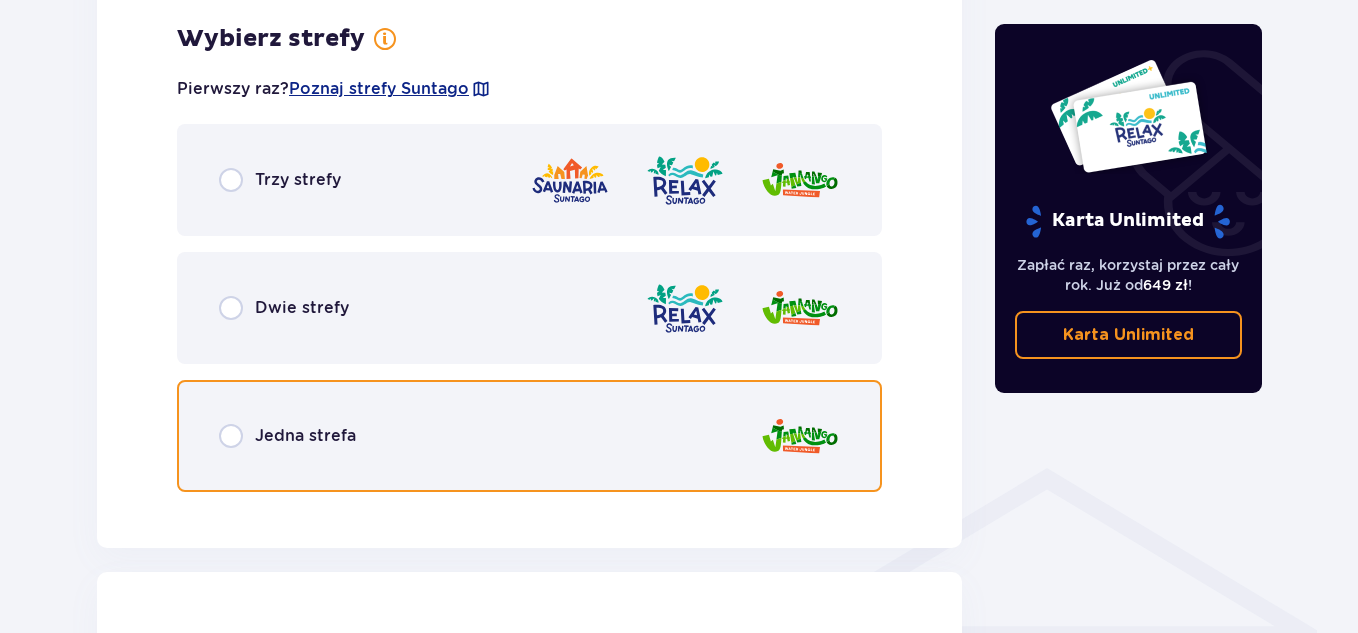 click at bounding box center (231, 436) 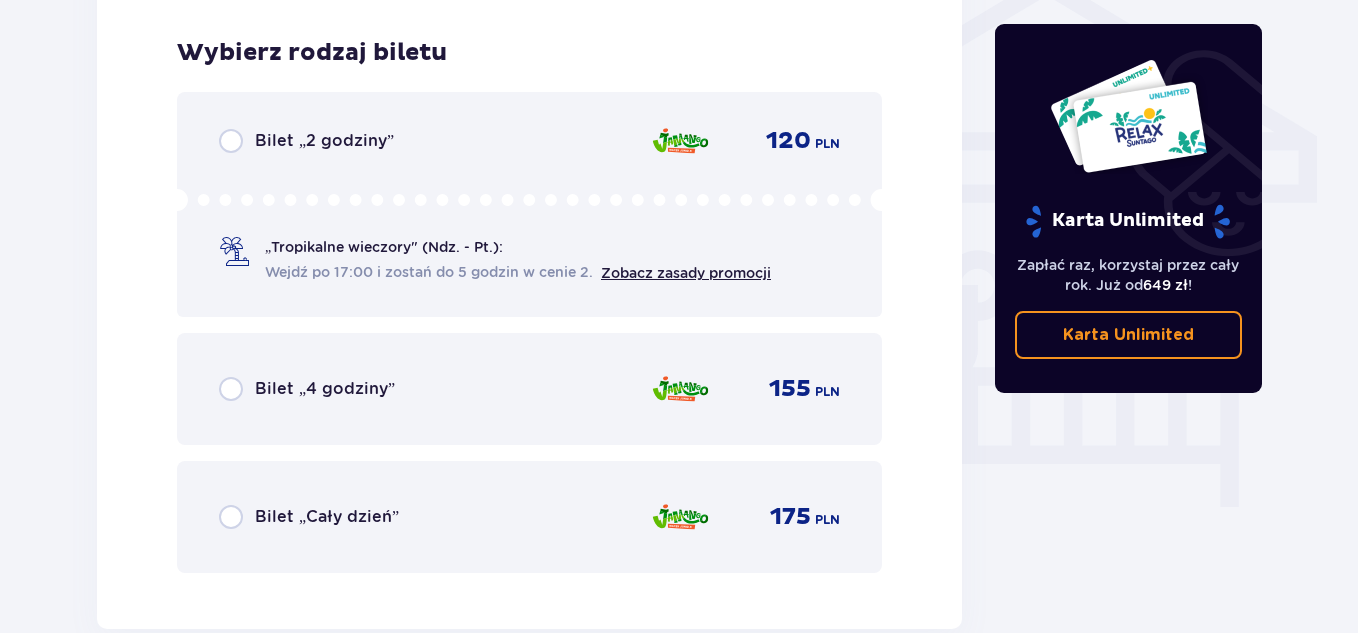 scroll, scrollTop: 1664, scrollLeft: 0, axis: vertical 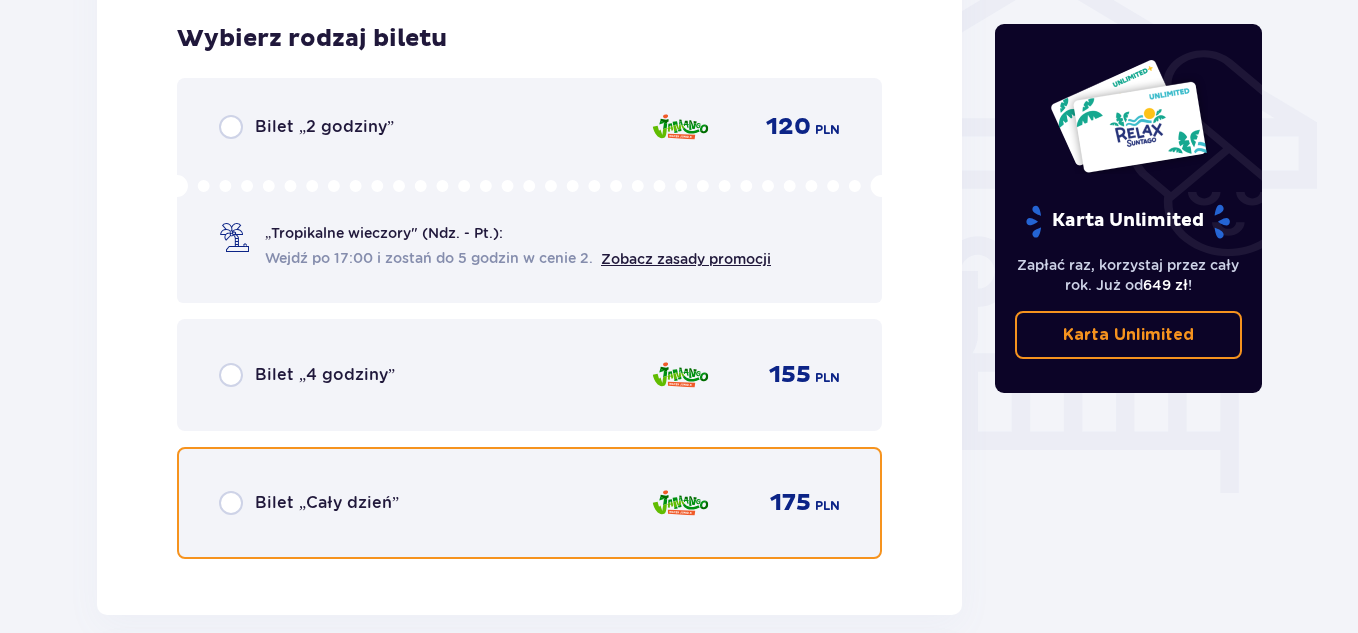 click at bounding box center [231, 503] 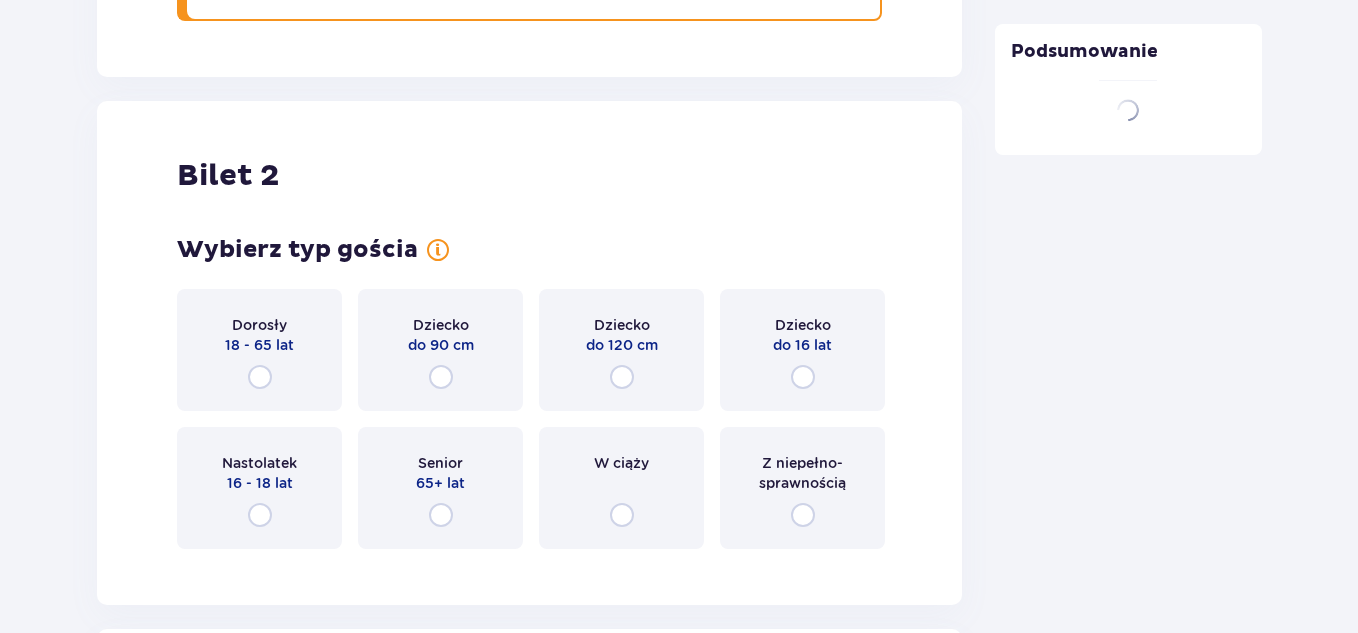 scroll, scrollTop: 2279, scrollLeft: 0, axis: vertical 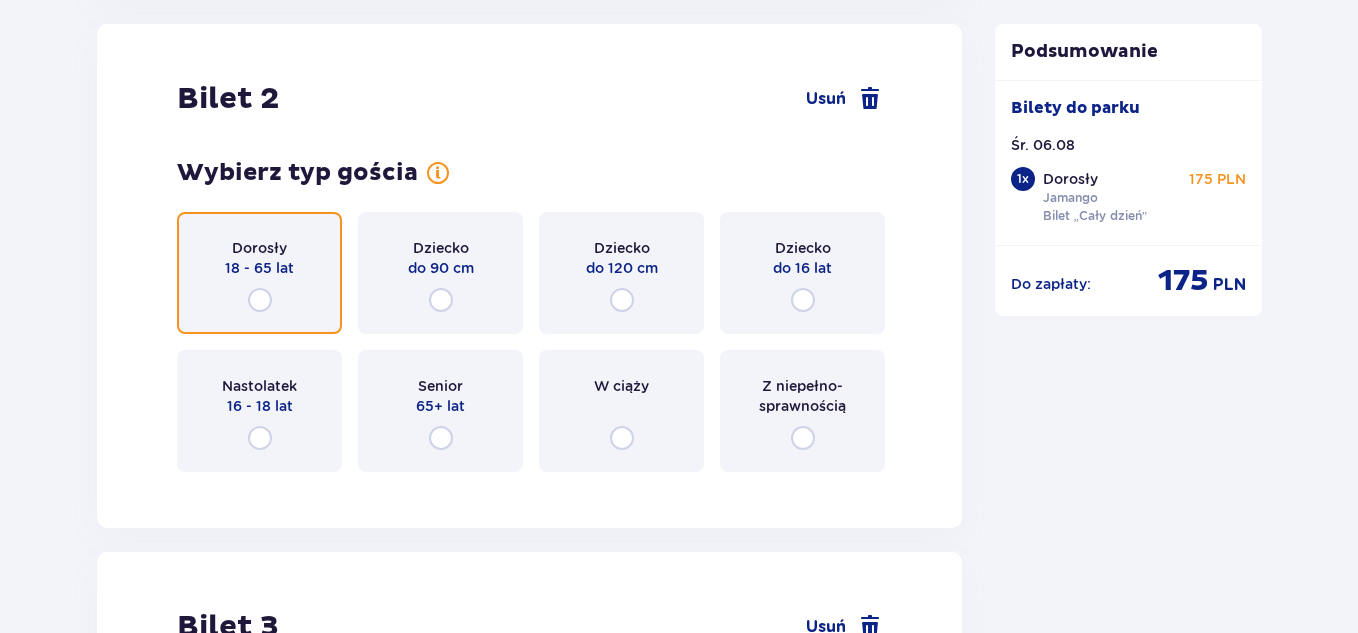click at bounding box center (260, 300) 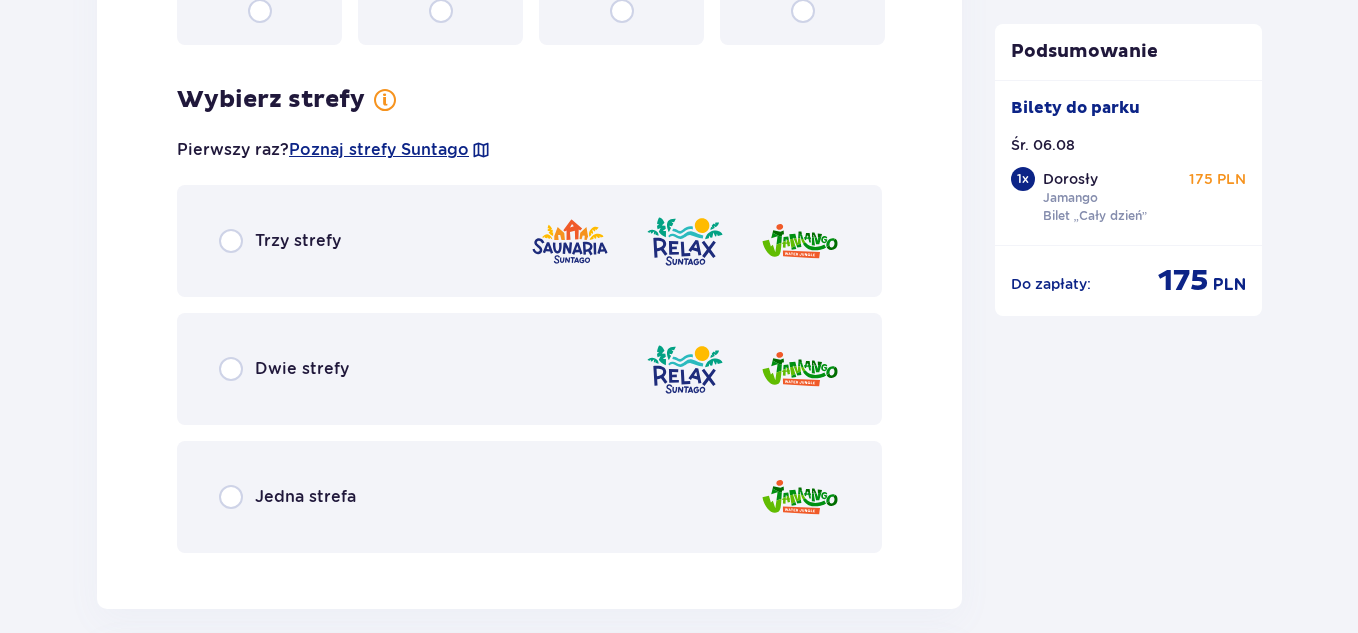 scroll, scrollTop: 2767, scrollLeft: 0, axis: vertical 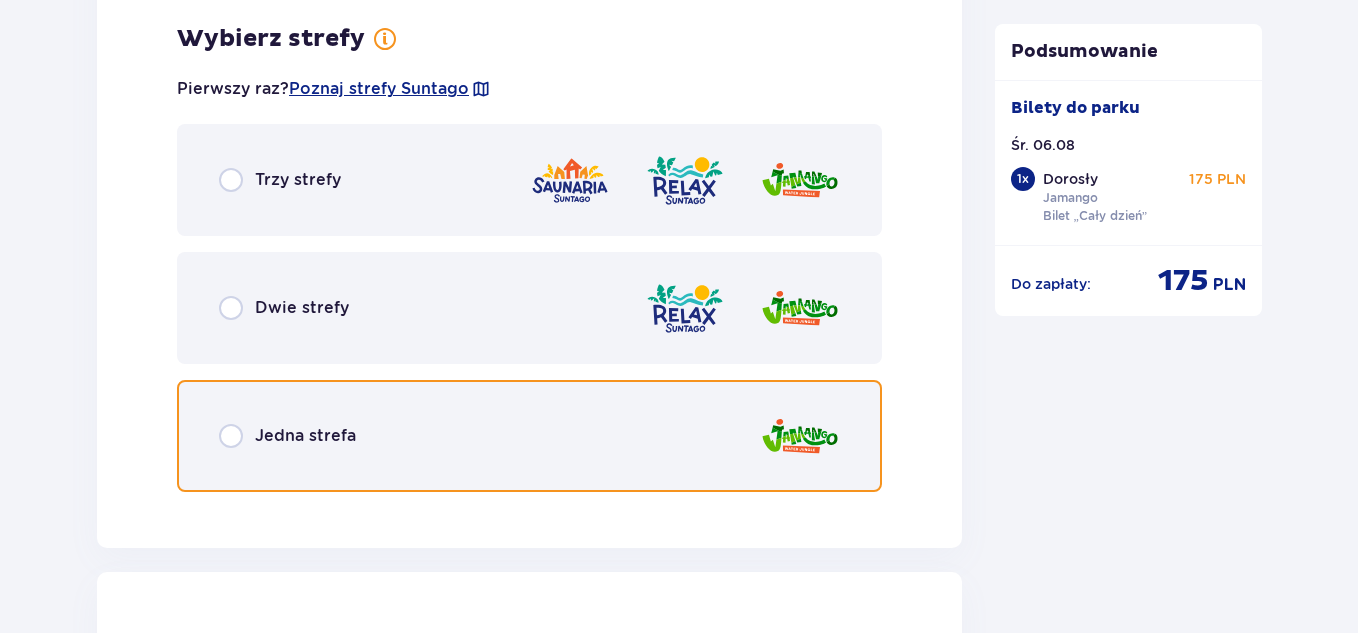 click at bounding box center [231, 436] 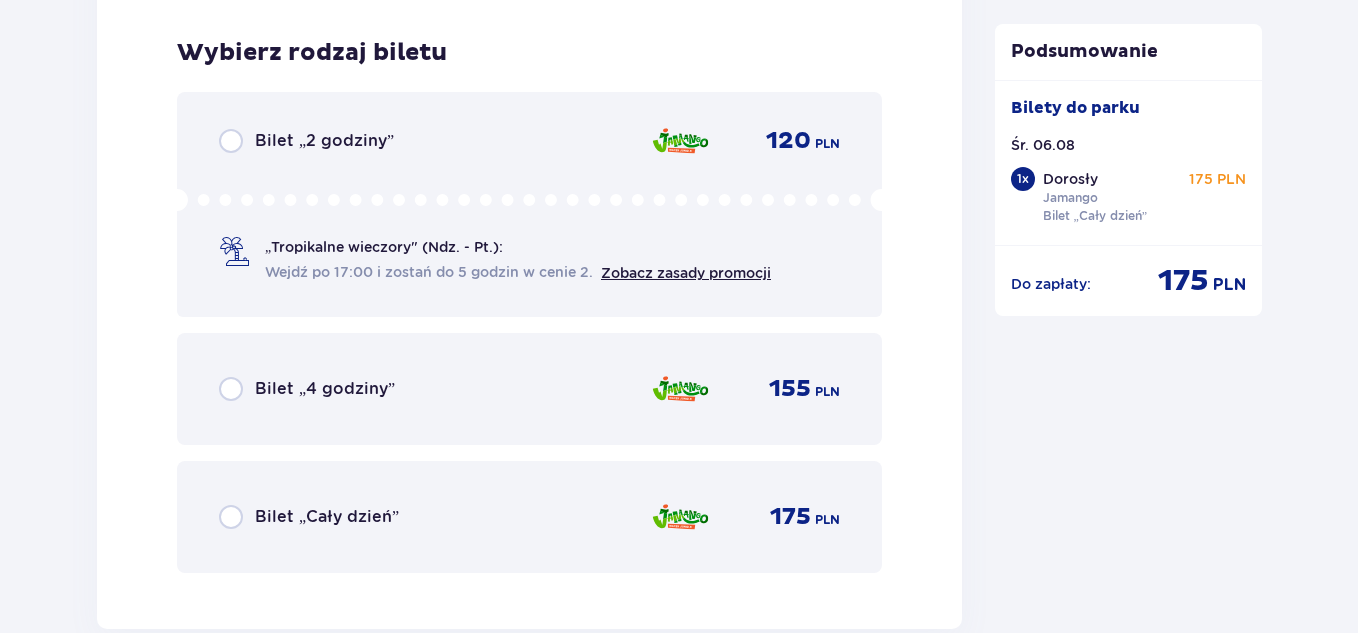 scroll, scrollTop: 3275, scrollLeft: 0, axis: vertical 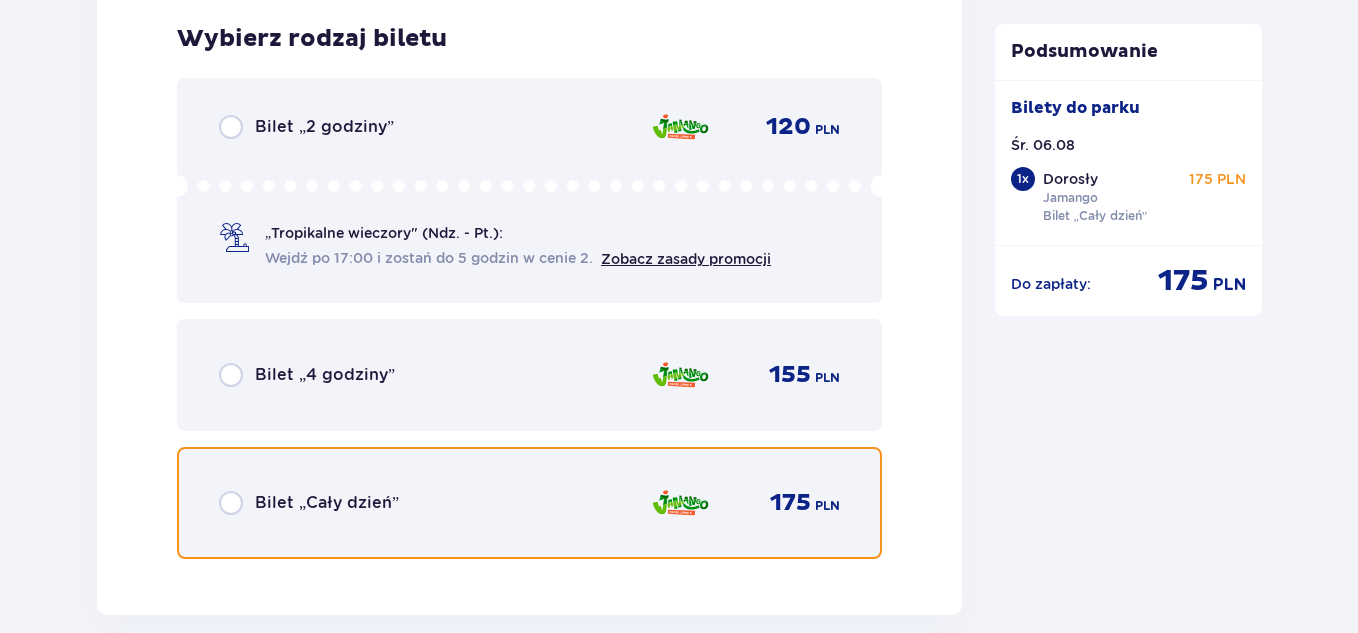 click at bounding box center (231, 503) 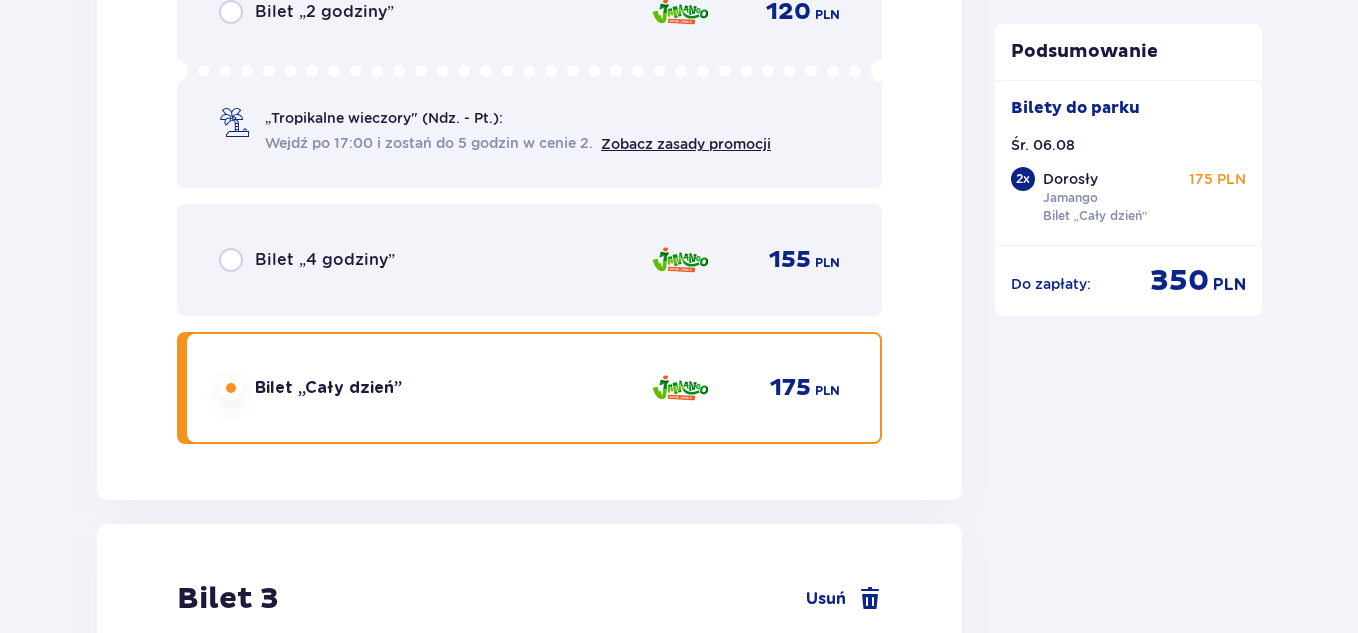 scroll, scrollTop: 3890, scrollLeft: 0, axis: vertical 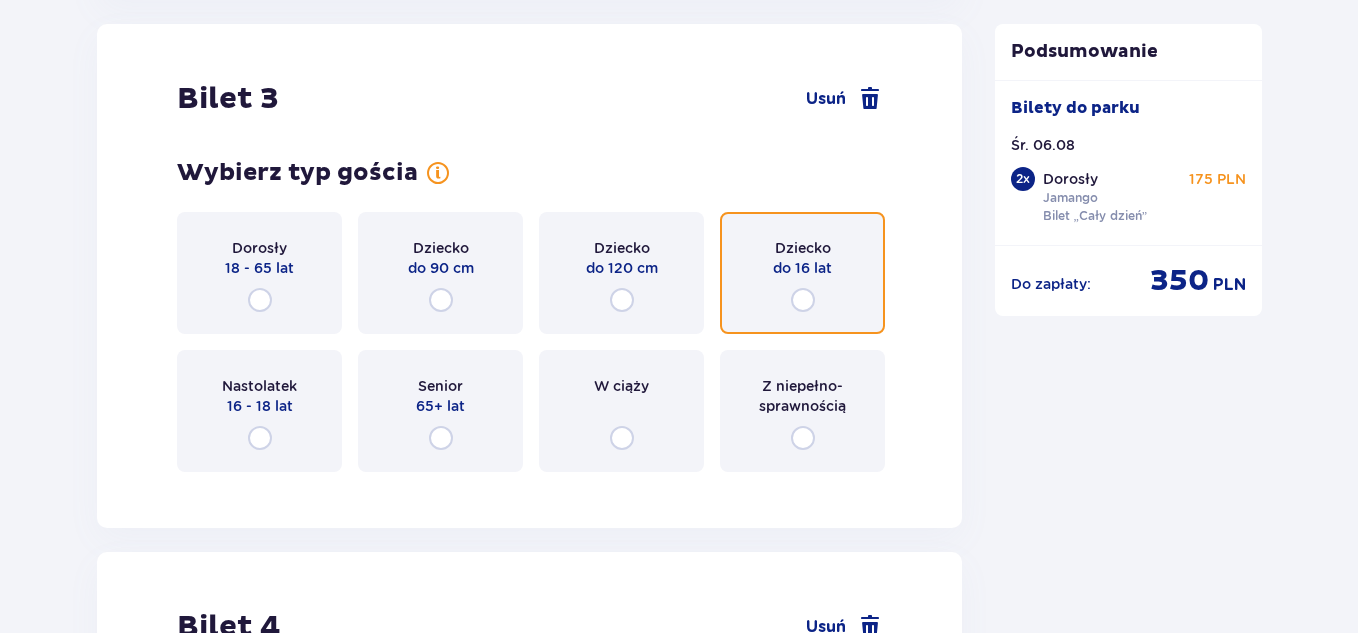 click at bounding box center [803, 300] 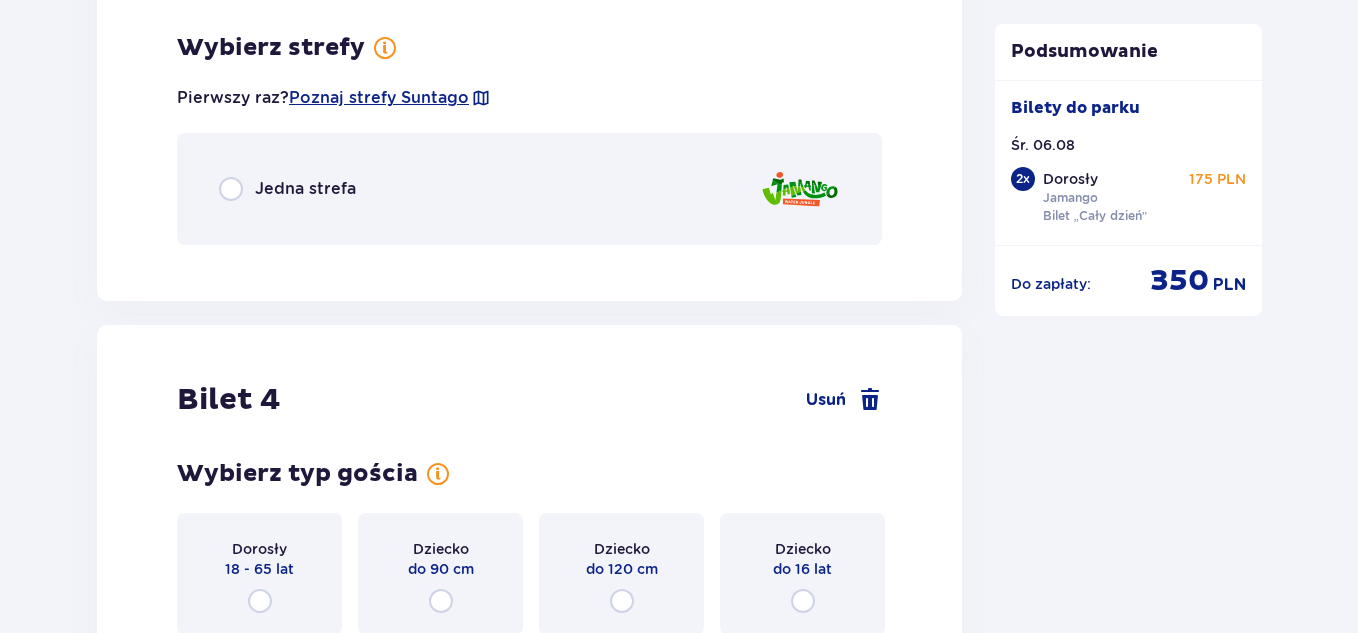 scroll, scrollTop: 4378, scrollLeft: 0, axis: vertical 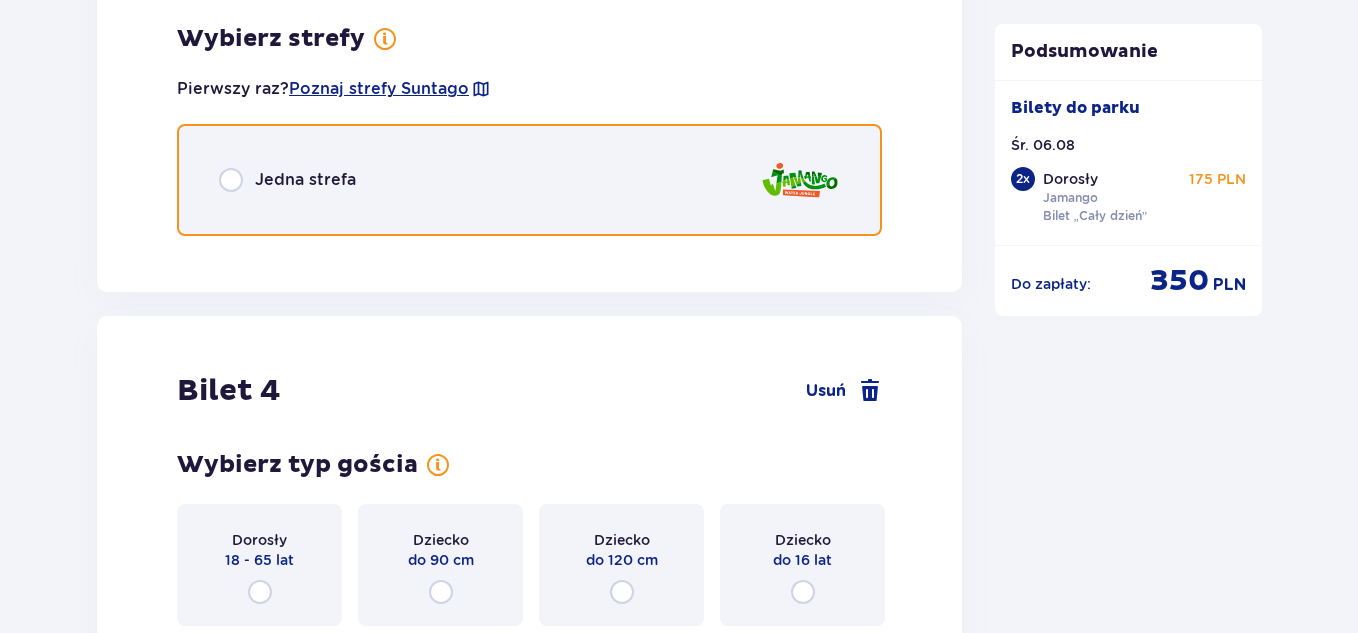 click at bounding box center (231, 180) 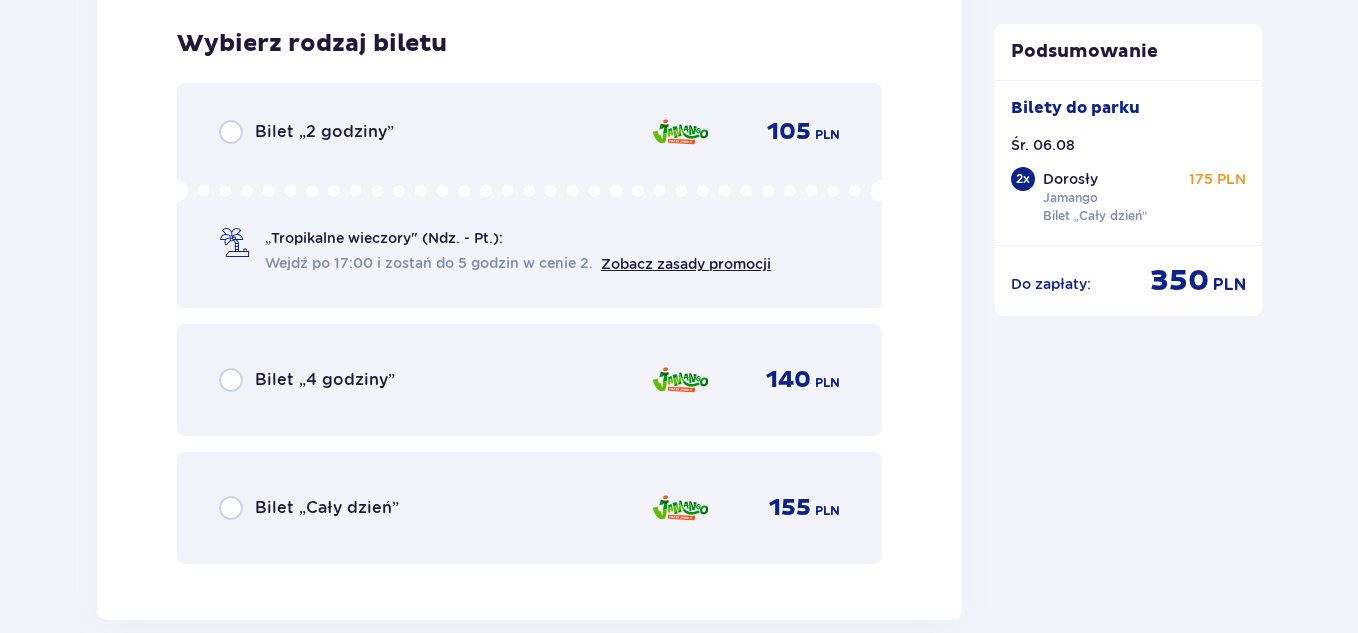 scroll, scrollTop: 4630, scrollLeft: 0, axis: vertical 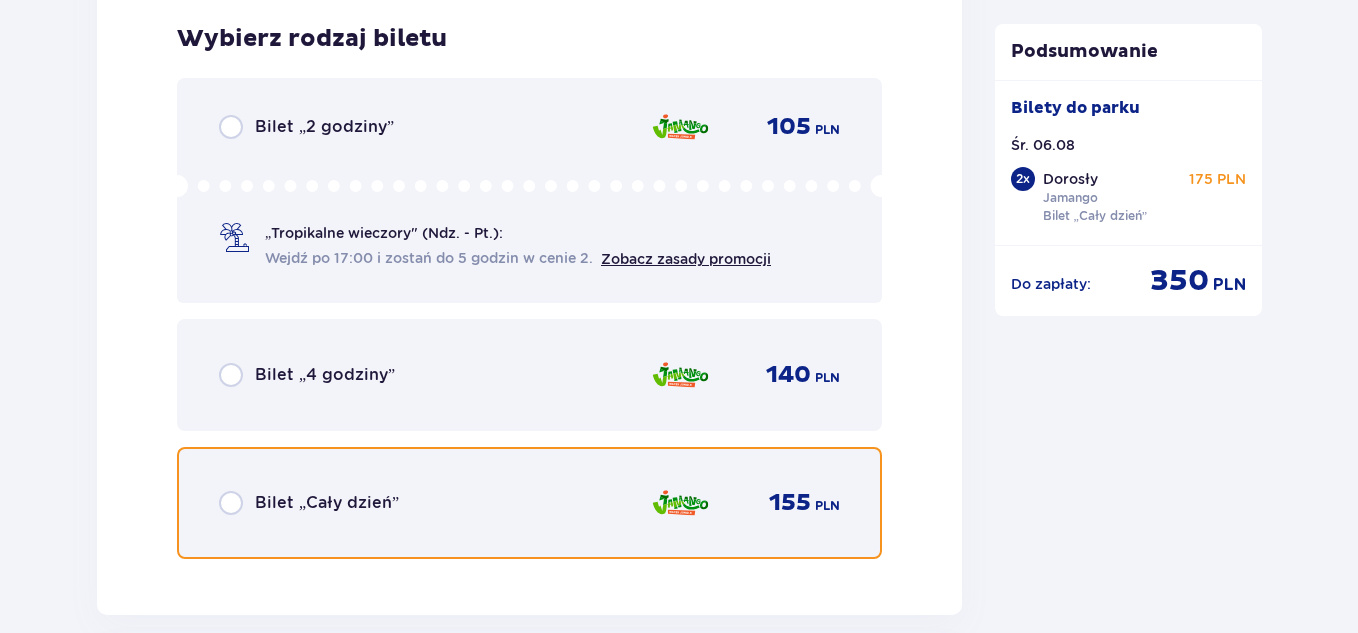 click at bounding box center (231, 503) 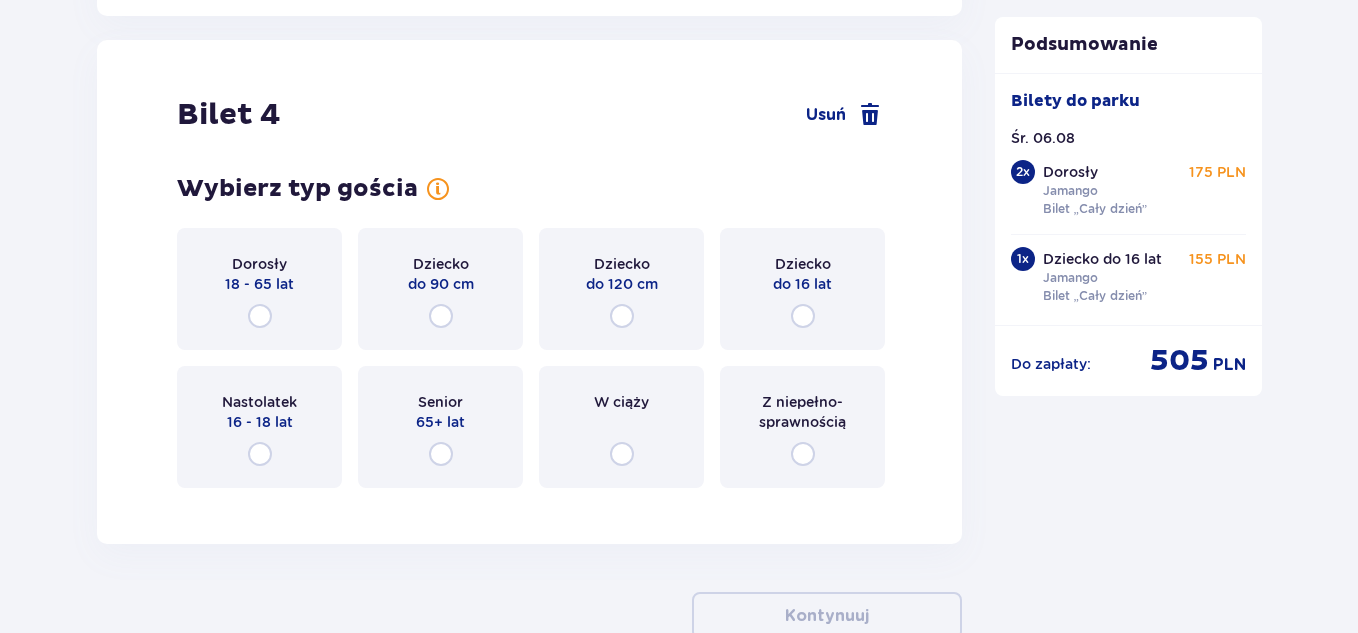 scroll, scrollTop: 5245, scrollLeft: 0, axis: vertical 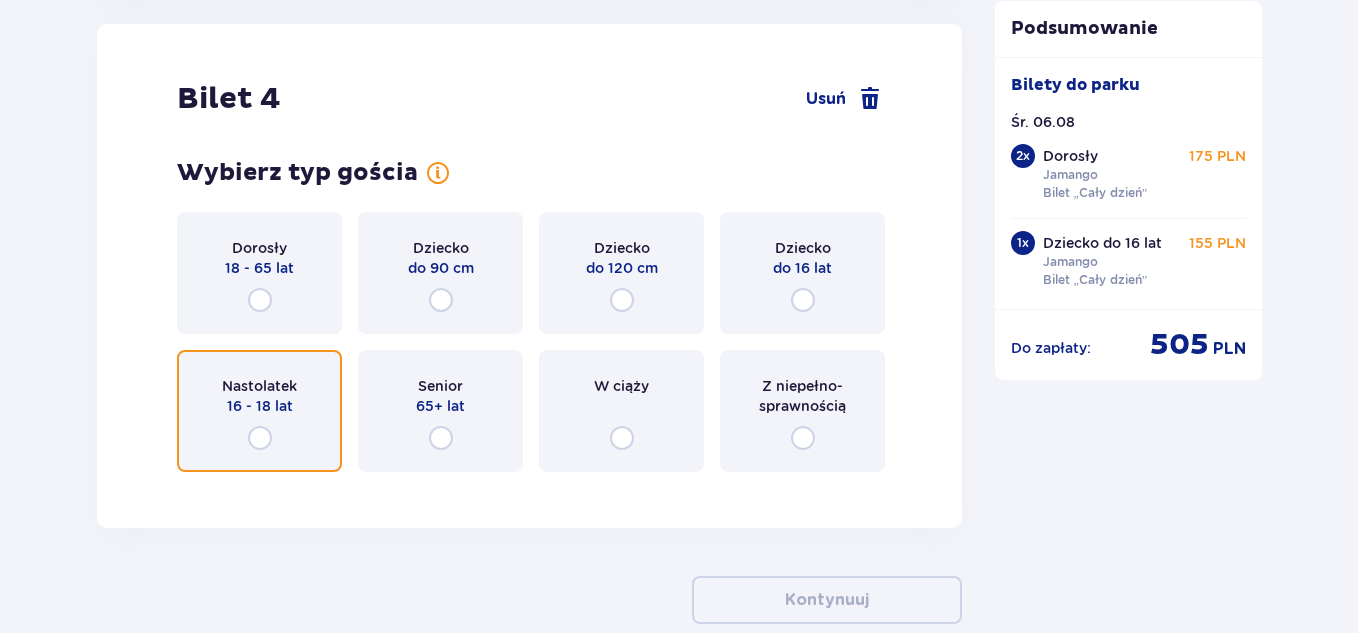 click at bounding box center (260, 438) 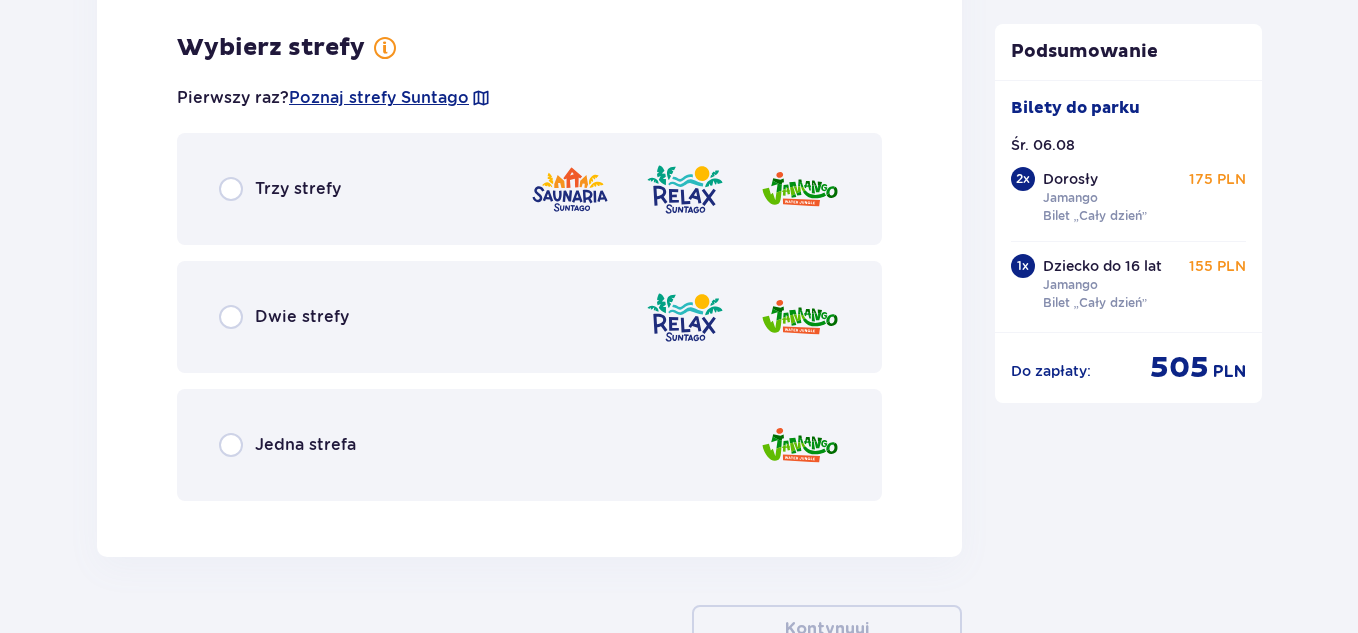 scroll, scrollTop: 5733, scrollLeft: 0, axis: vertical 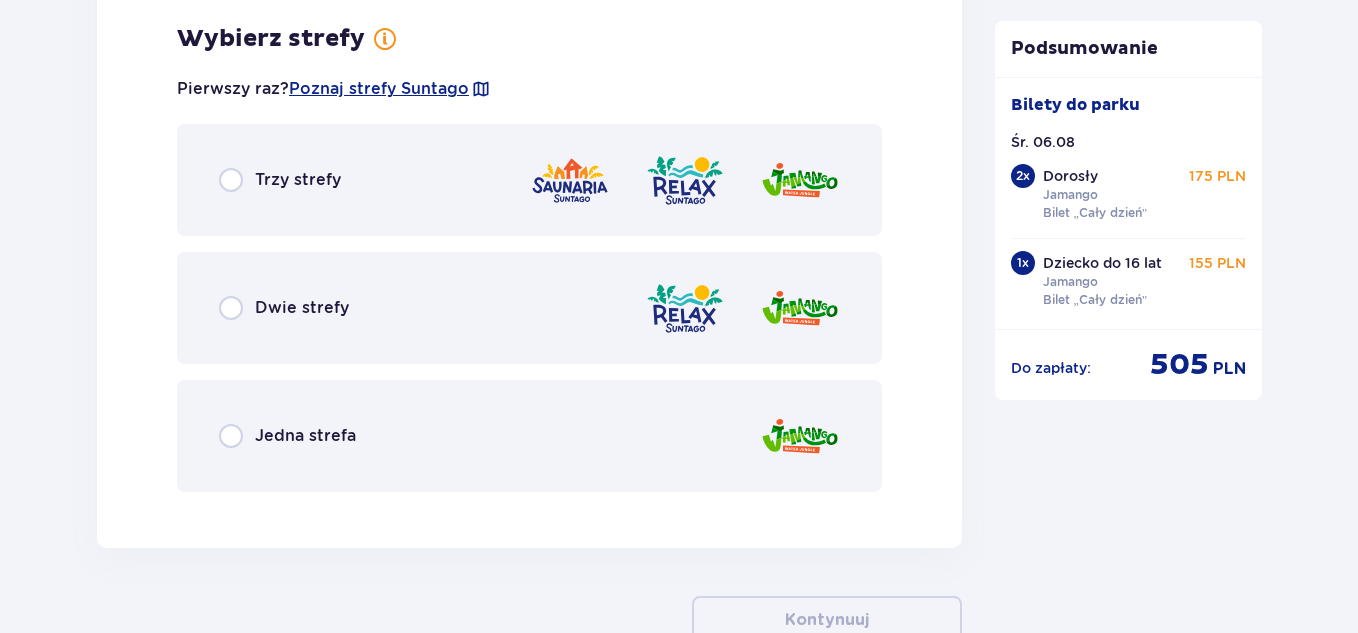 click on "Jedna strefa" at bounding box center (305, 436) 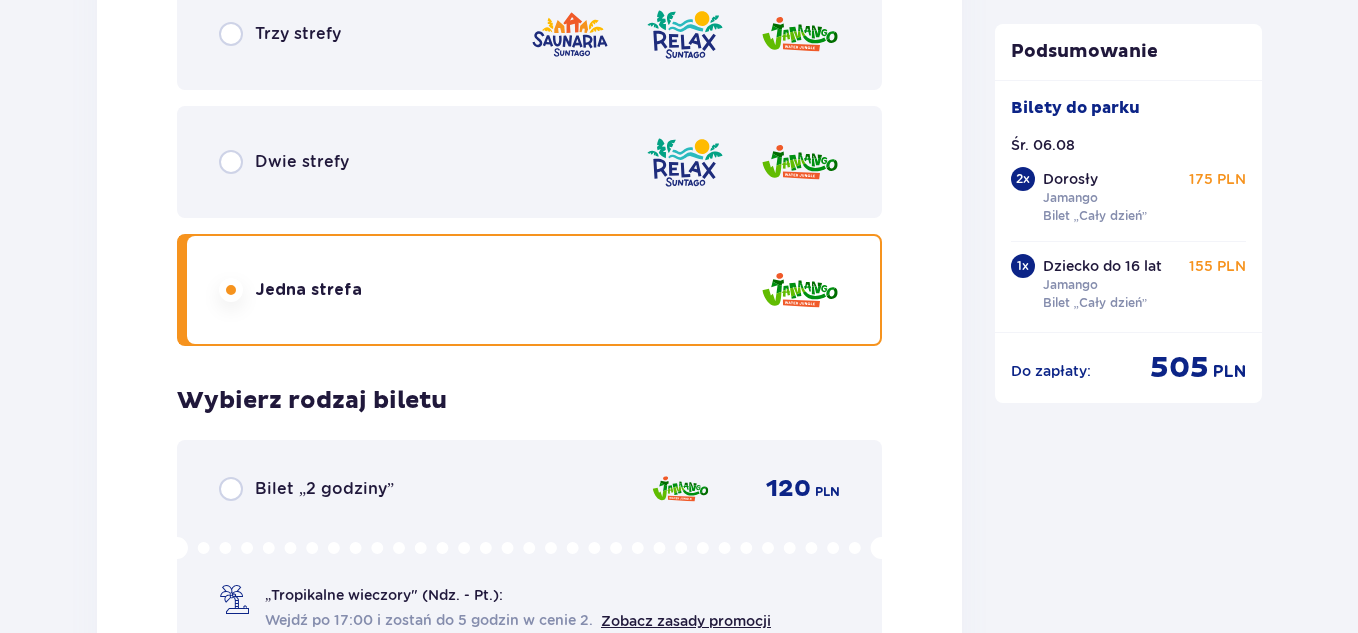 scroll, scrollTop: 5841, scrollLeft: 0, axis: vertical 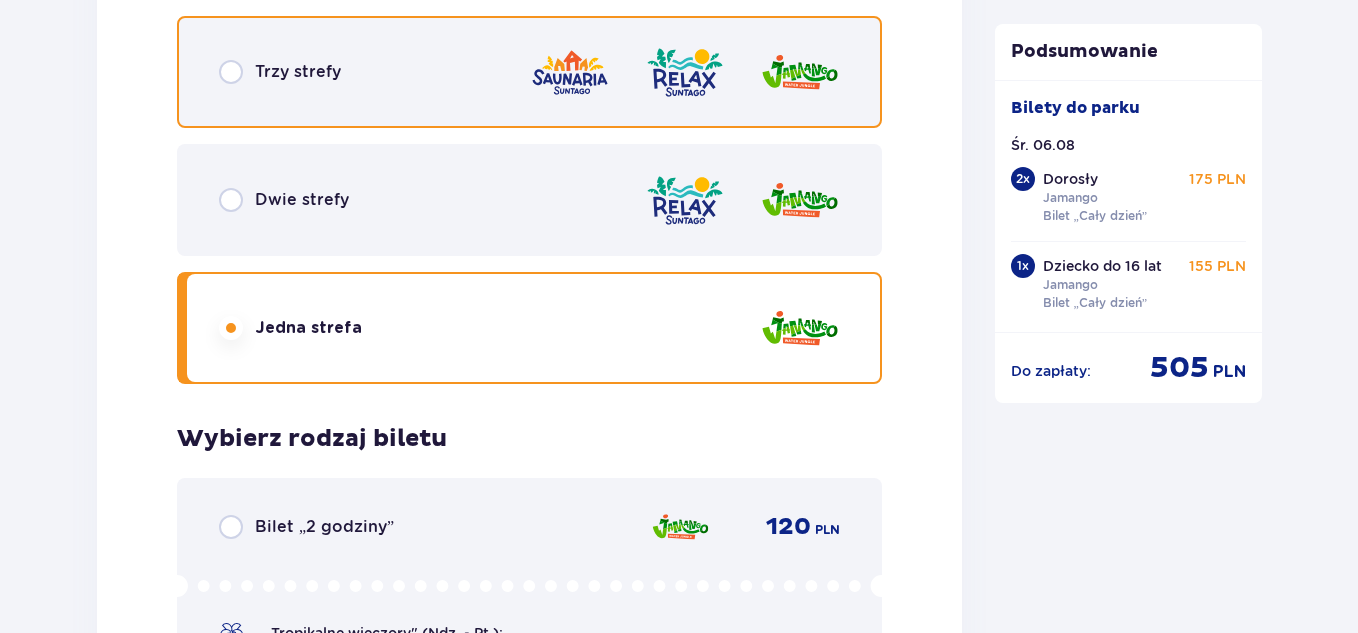 click at bounding box center (231, 72) 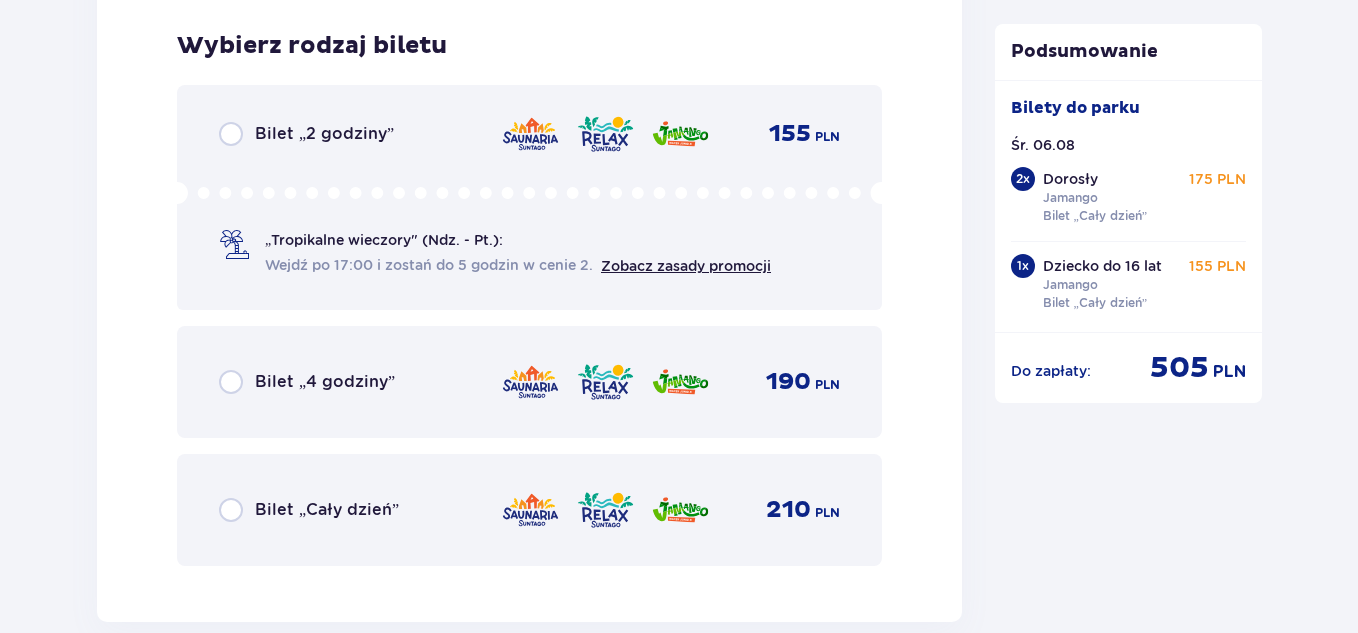 scroll, scrollTop: 6241, scrollLeft: 0, axis: vertical 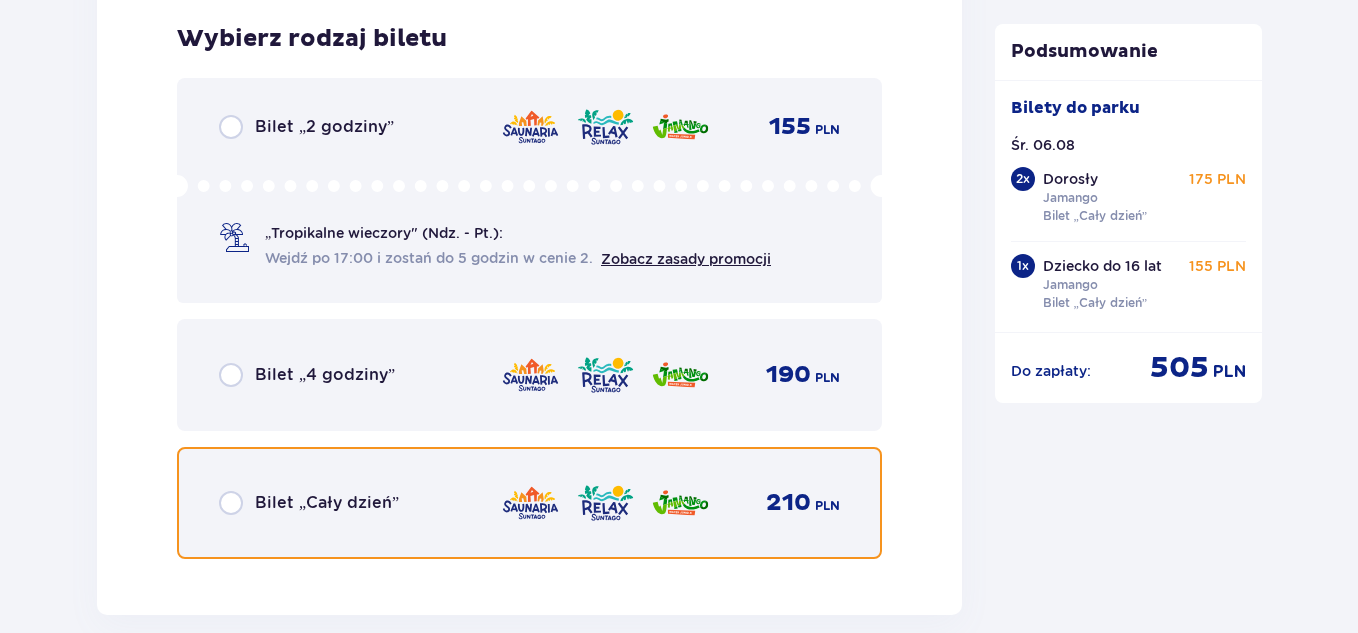click at bounding box center (231, 503) 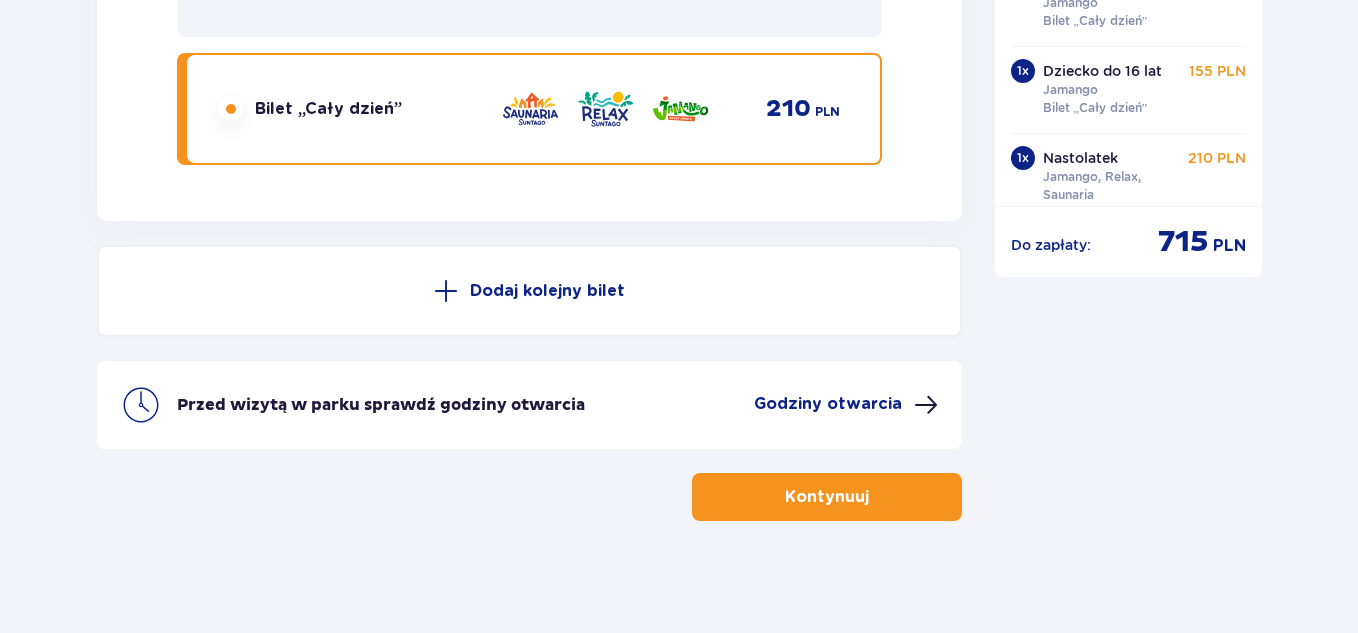 scroll, scrollTop: 6643, scrollLeft: 0, axis: vertical 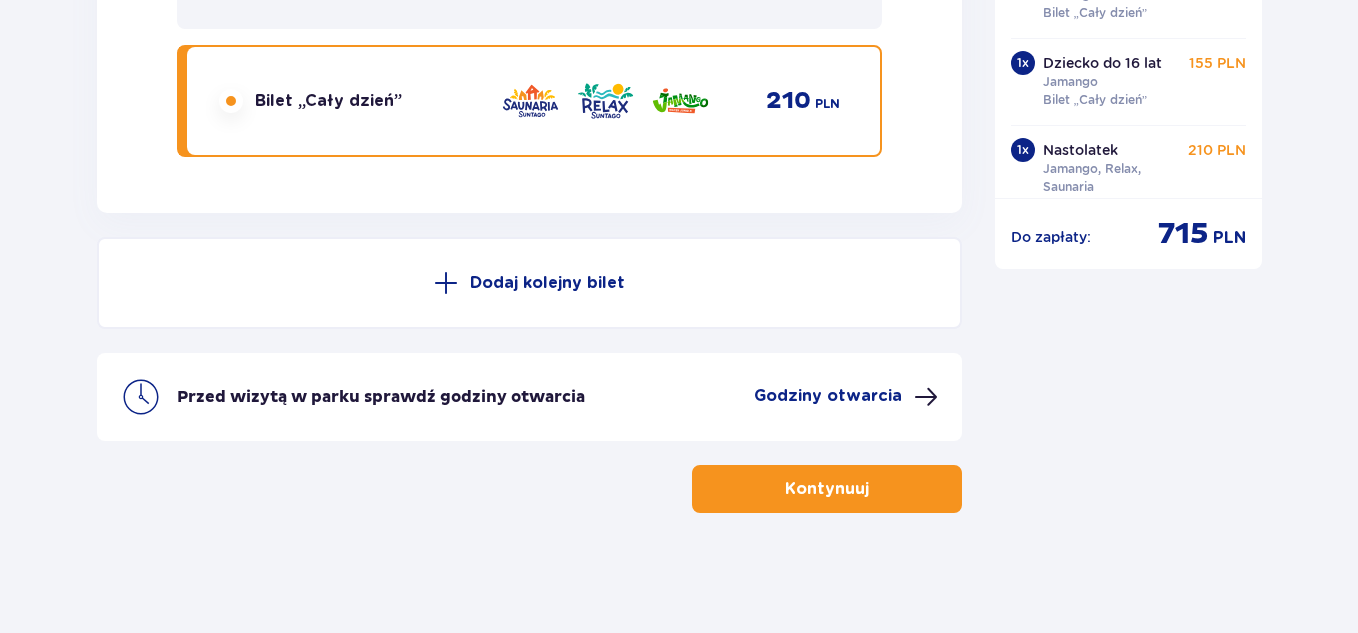 click on "Kontynuuj" at bounding box center [827, 489] 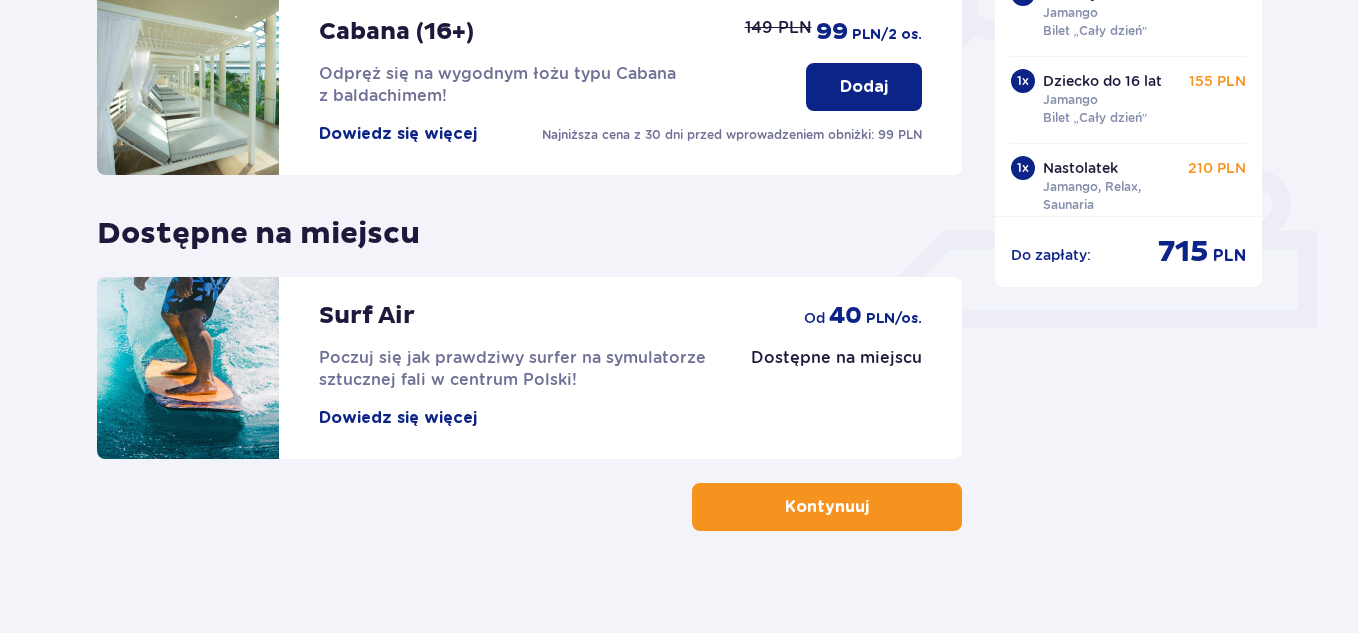 scroll, scrollTop: 723, scrollLeft: 0, axis: vertical 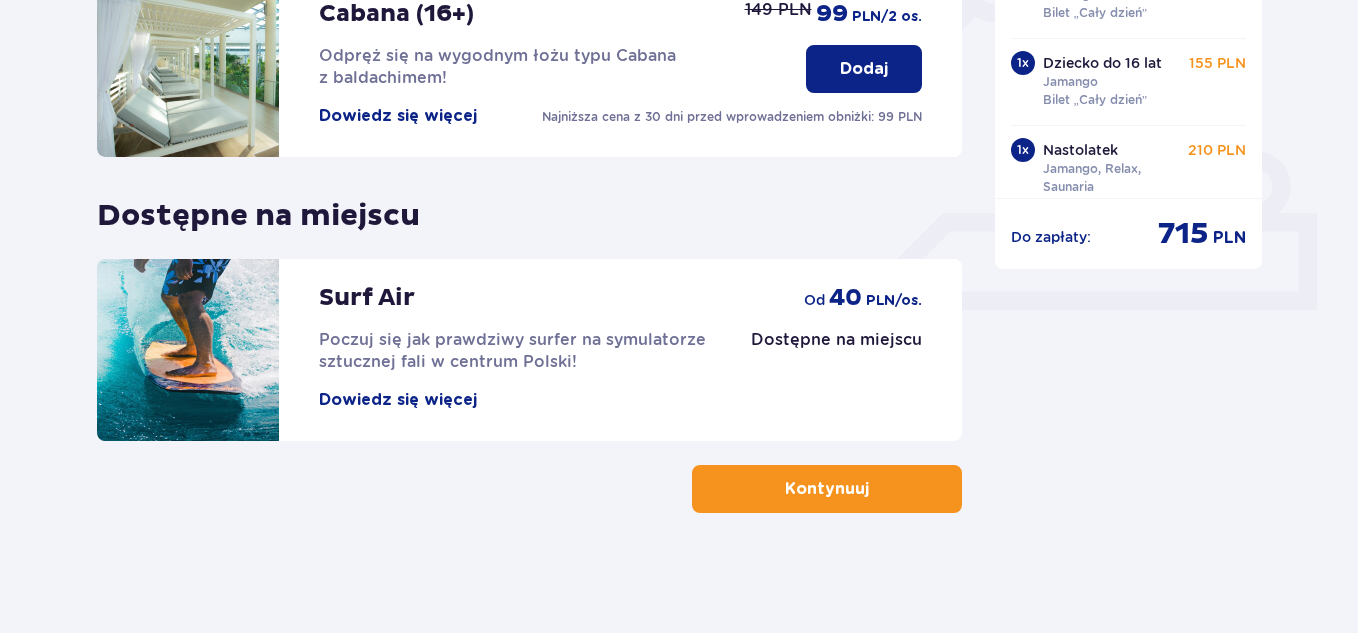 click on "Dowiedz się więcej" at bounding box center (398, 400) 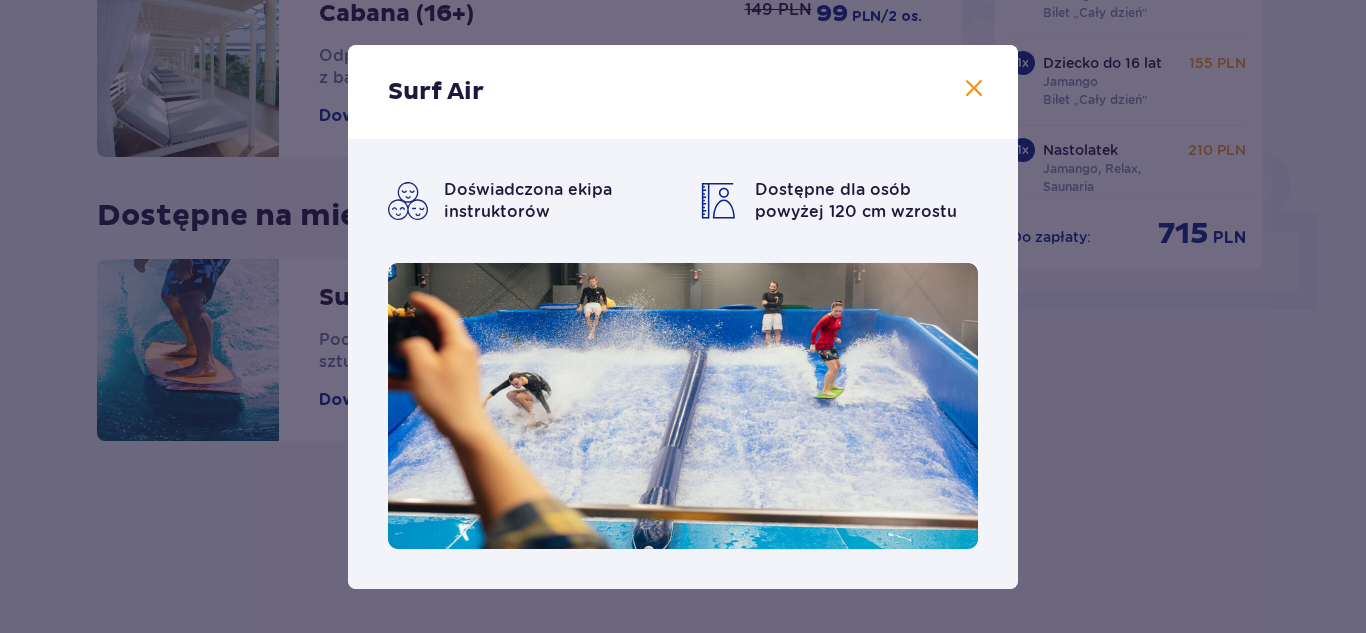 click at bounding box center (974, 89) 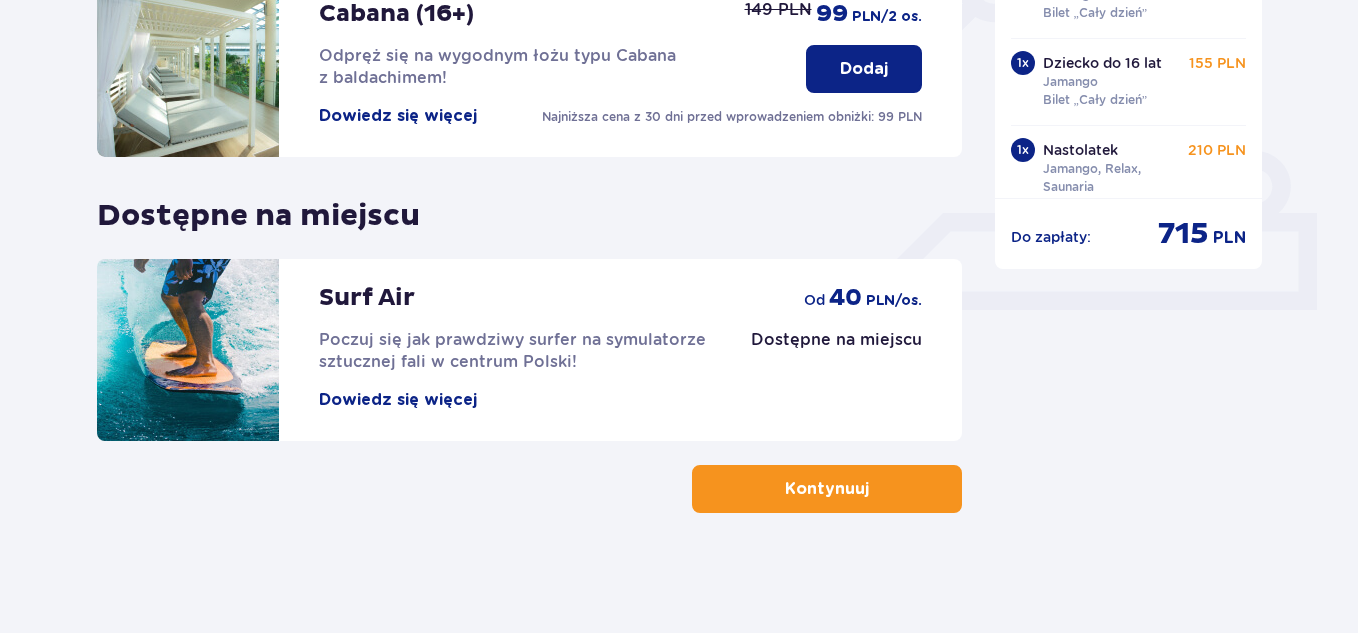 click at bounding box center (873, 489) 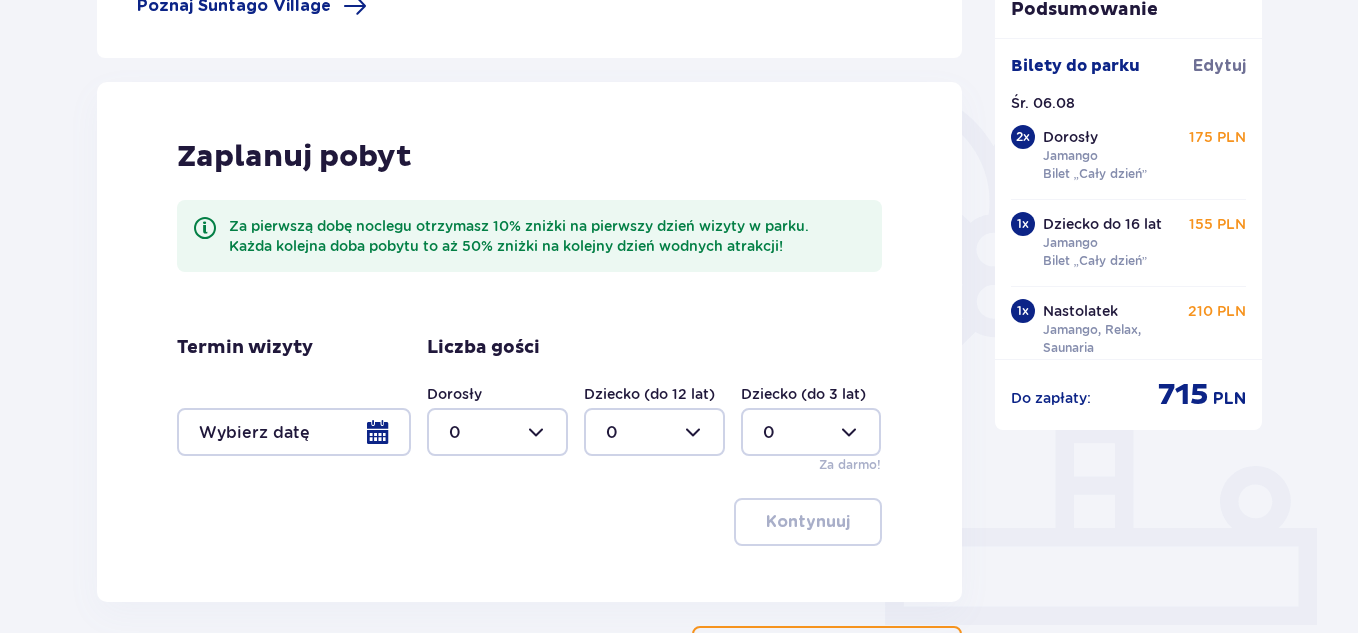 scroll, scrollTop: 569, scrollLeft: 0, axis: vertical 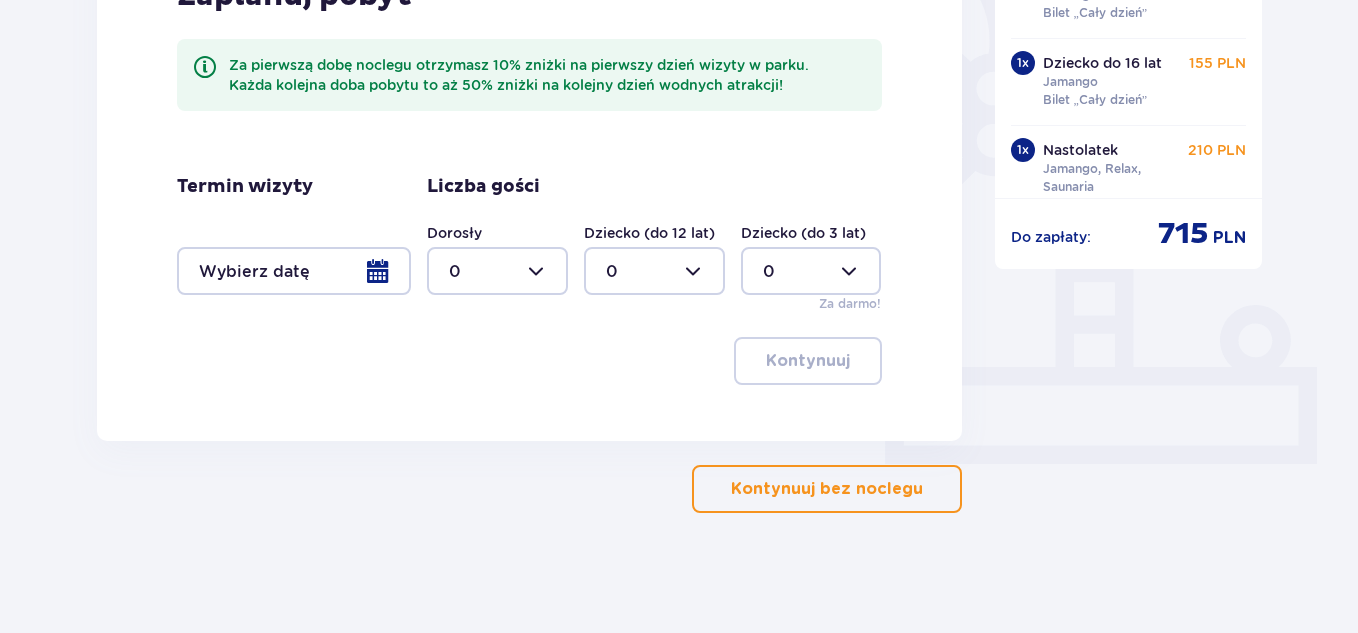 click on "Kontynuuj bez noclegu" at bounding box center [827, 489] 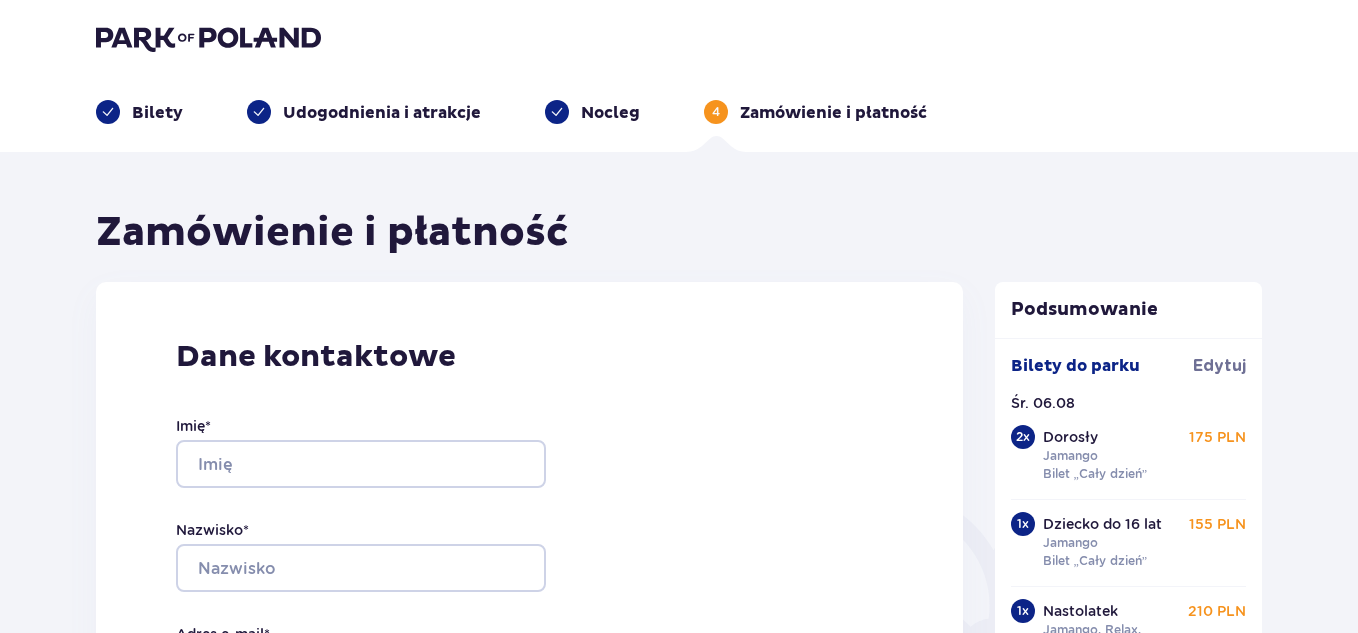 scroll, scrollTop: 0, scrollLeft: 0, axis: both 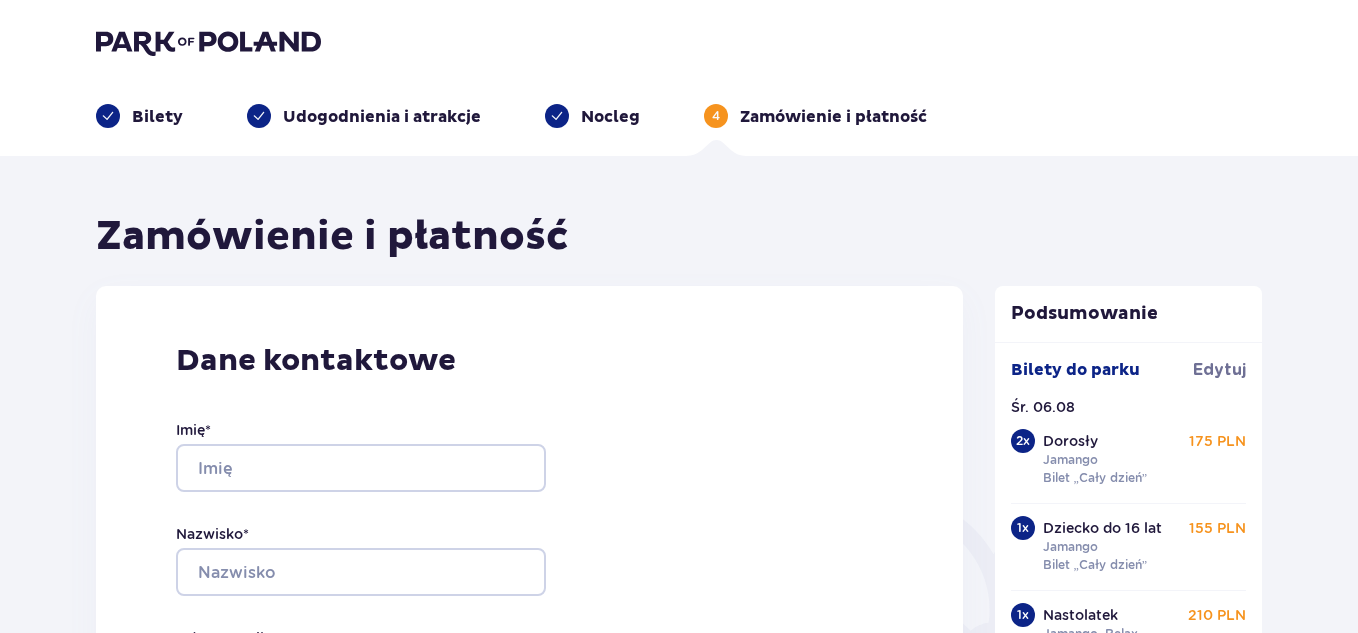 click on "Bilety" at bounding box center (139, 116) 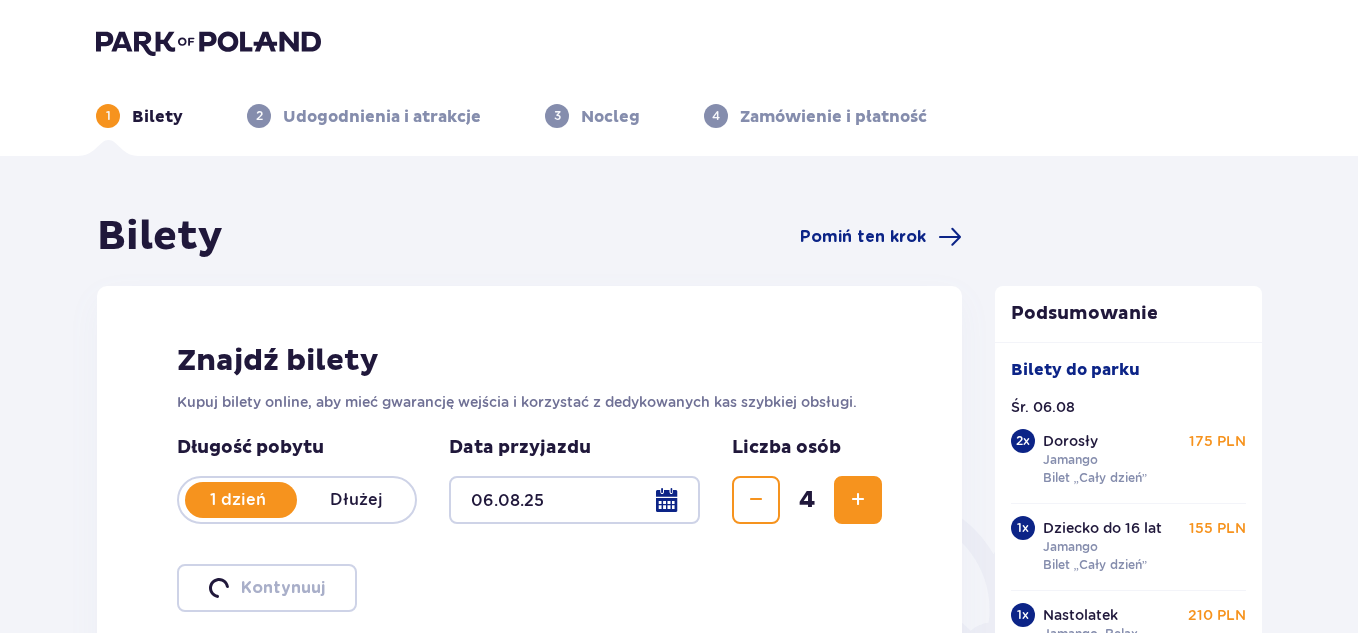 click at bounding box center [574, 500] 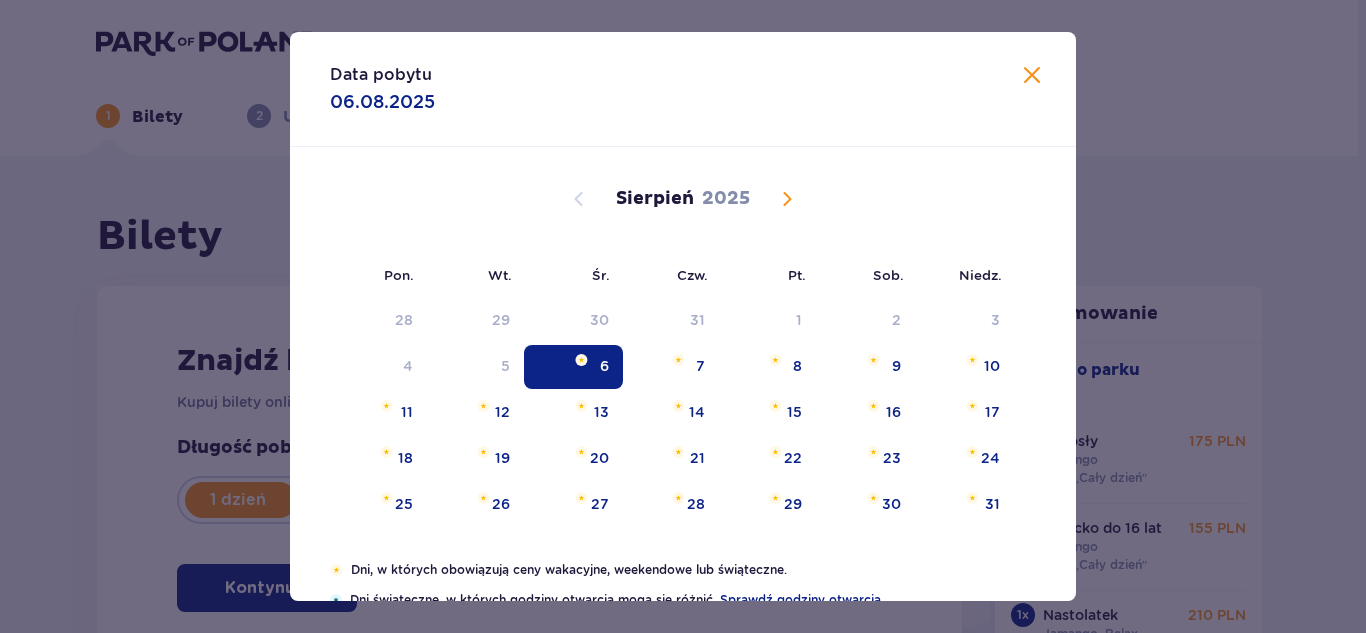 click at bounding box center [581, 360] 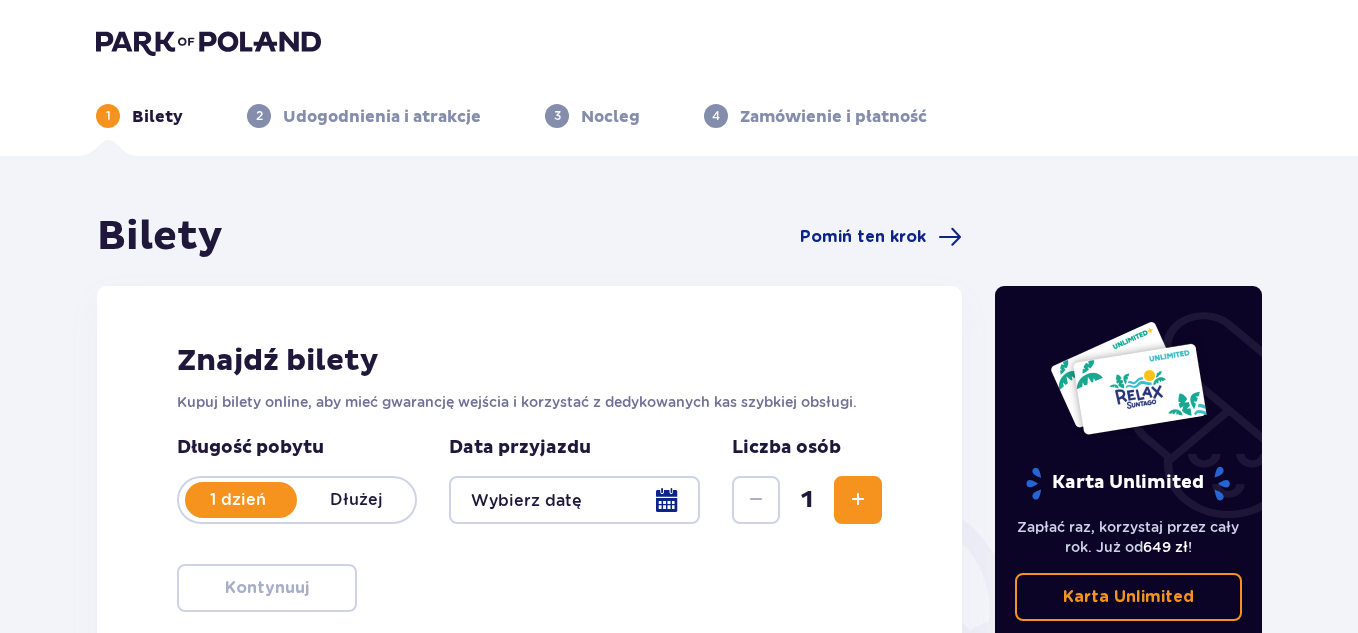 click at bounding box center [574, 500] 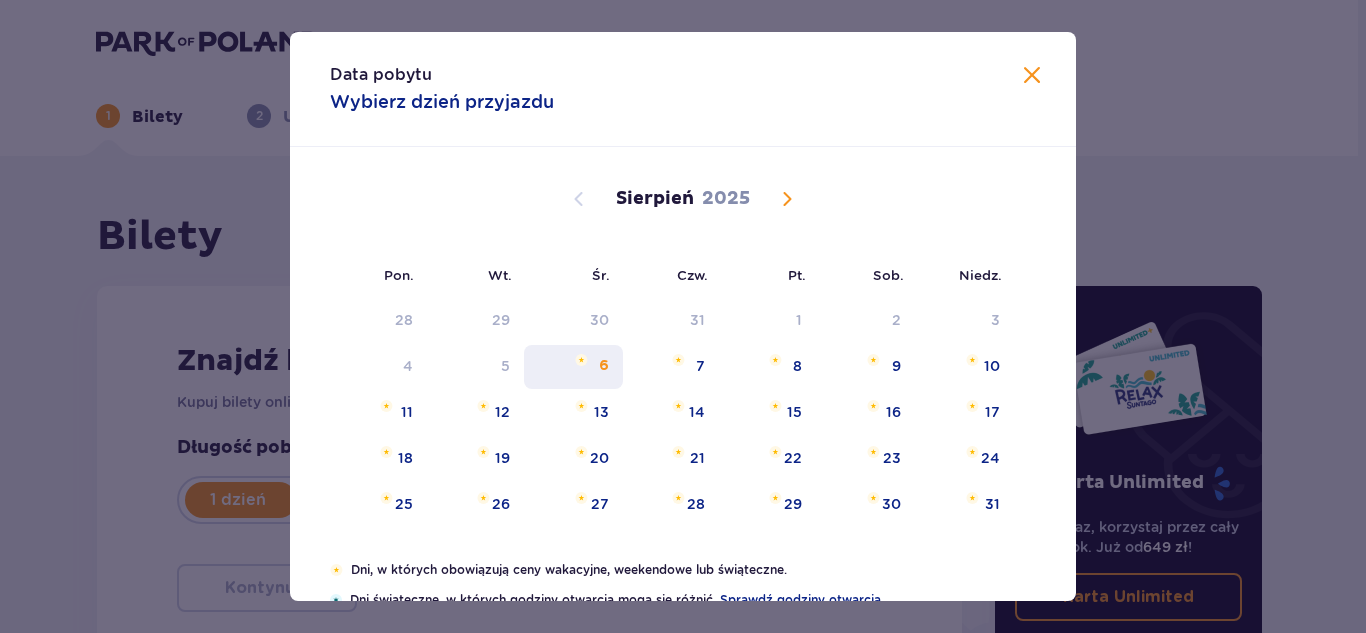 click on "6" at bounding box center [604, 366] 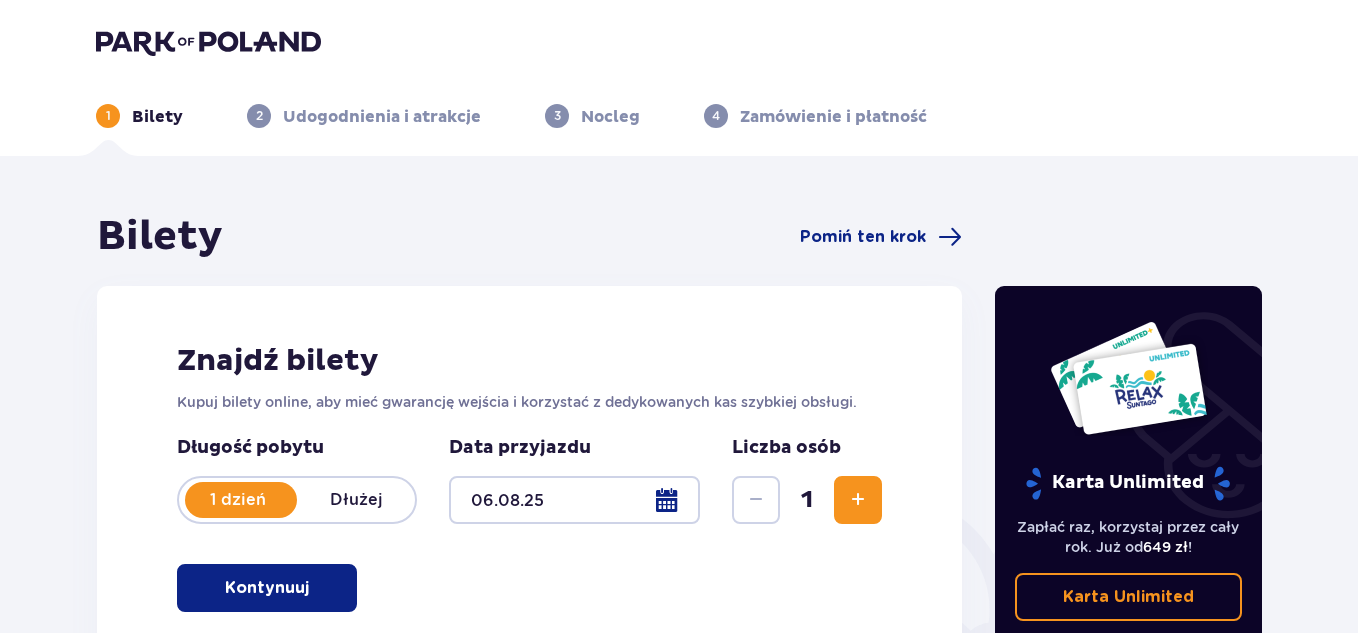 click at bounding box center [858, 500] 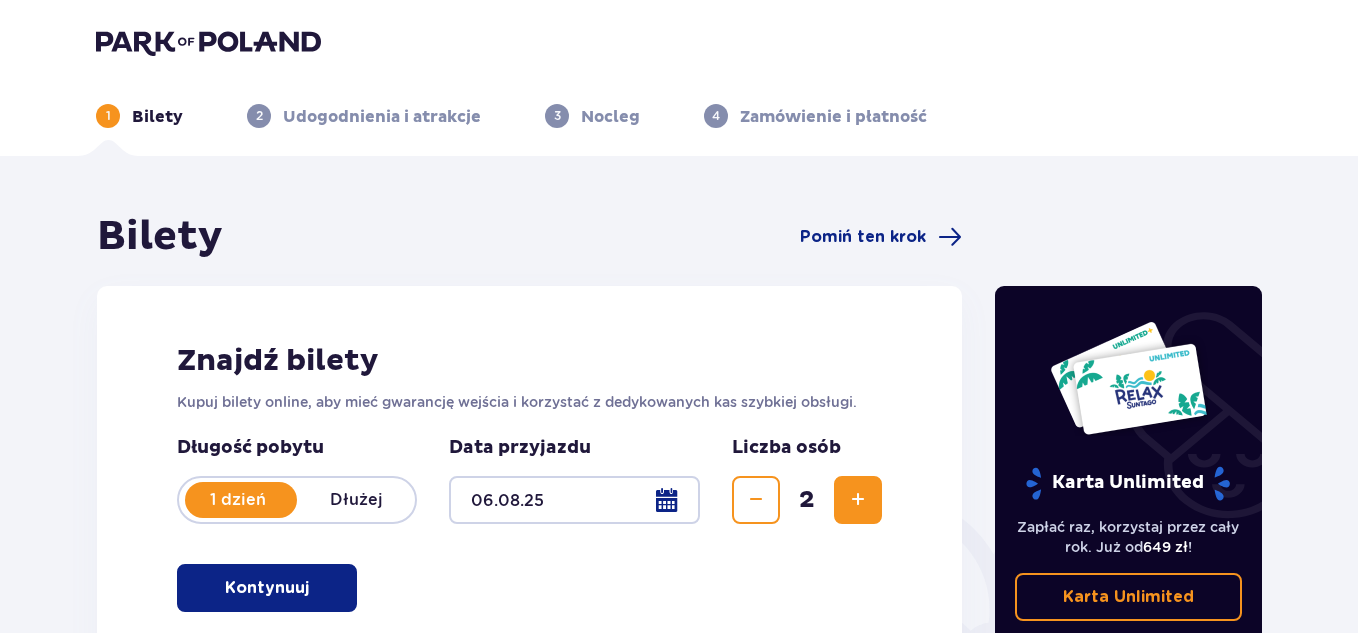 click at bounding box center (858, 500) 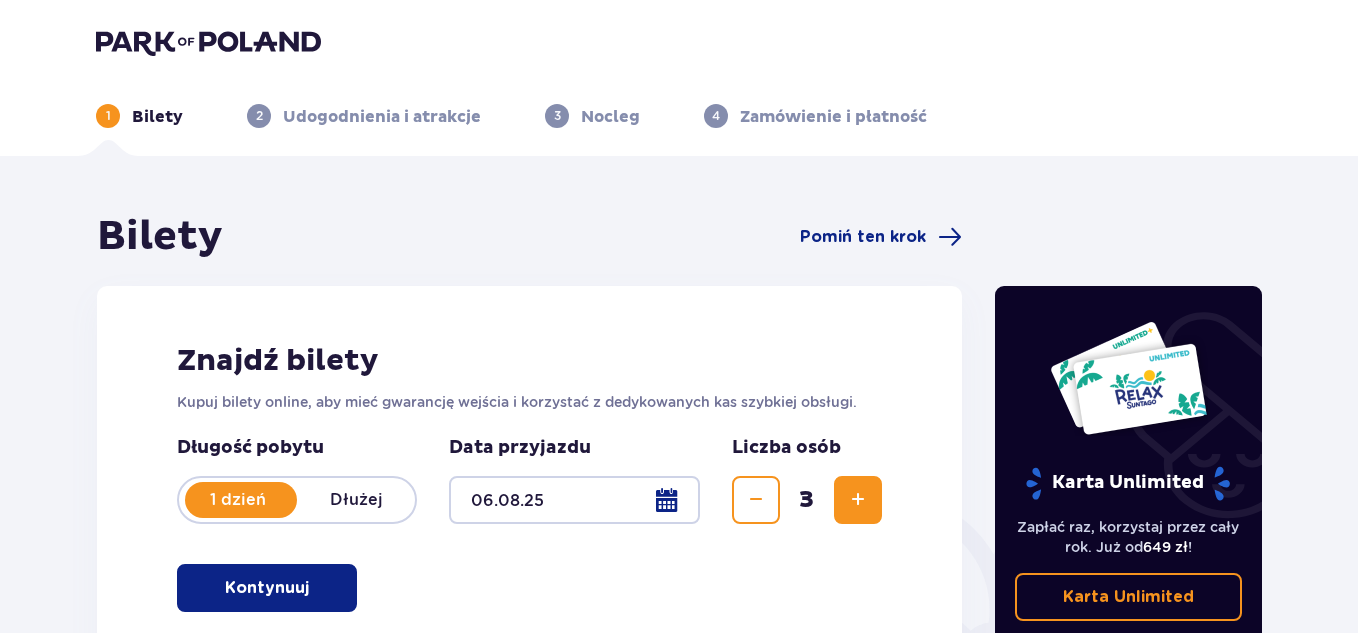 click on "Kontynuuj" at bounding box center [267, 588] 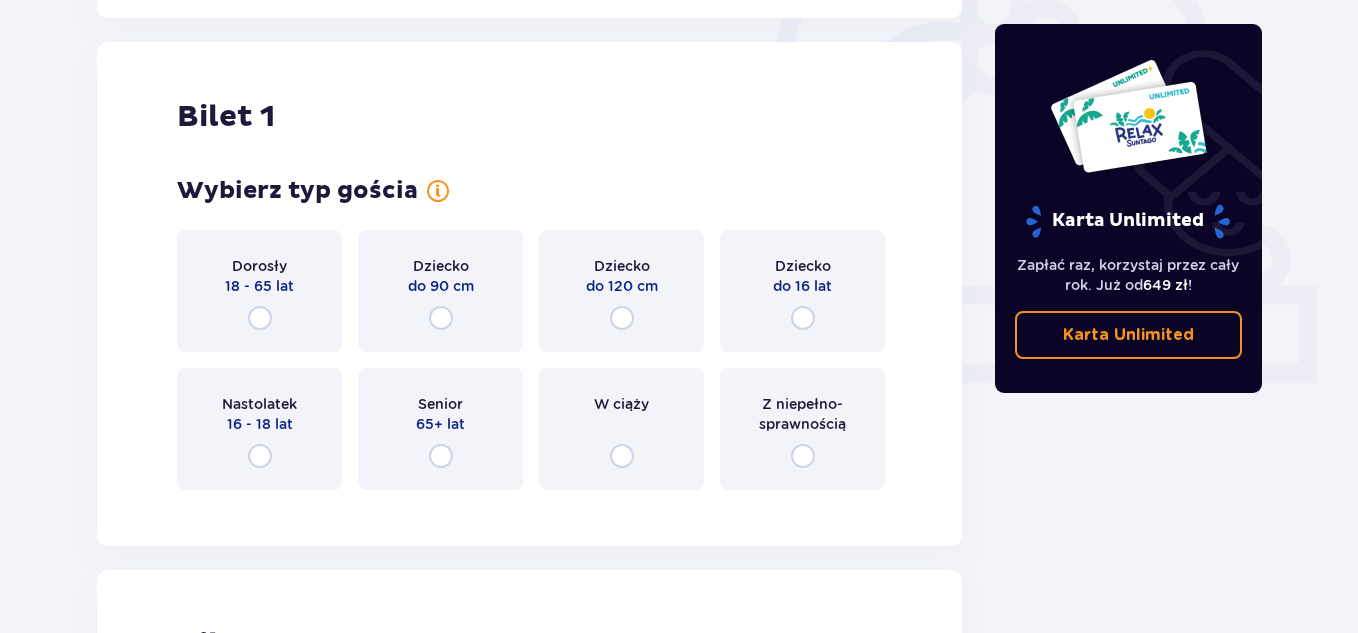 scroll, scrollTop: 668, scrollLeft: 0, axis: vertical 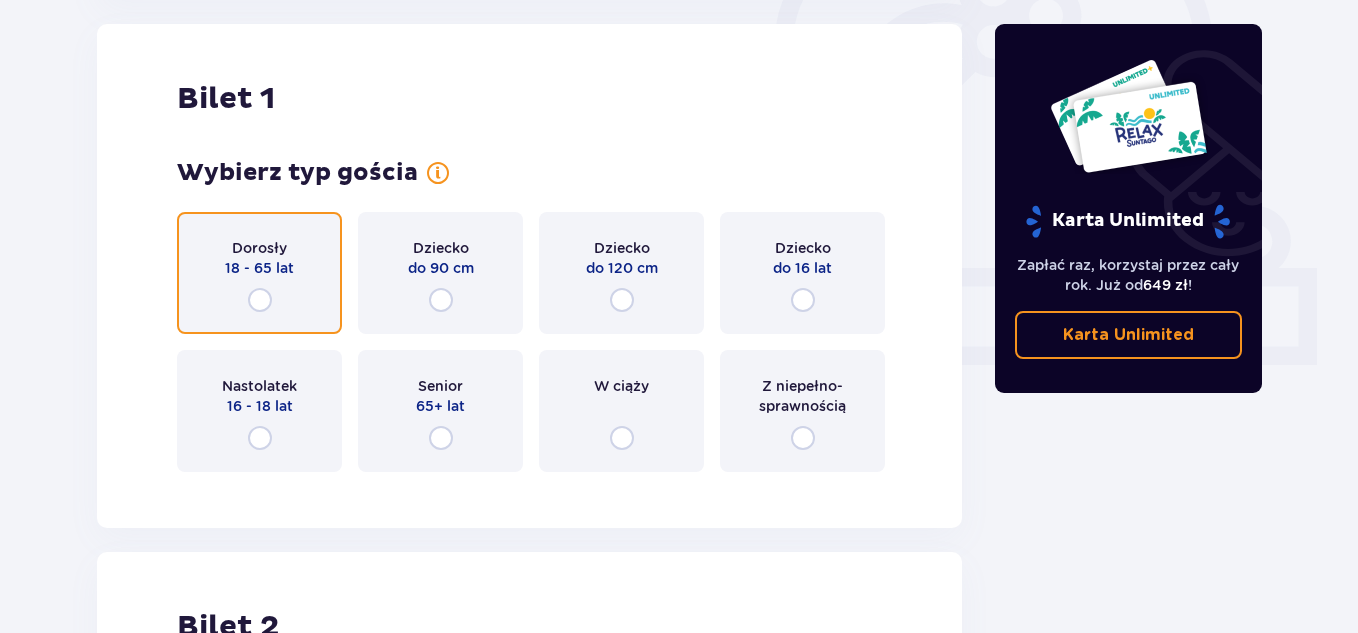 click at bounding box center [260, 300] 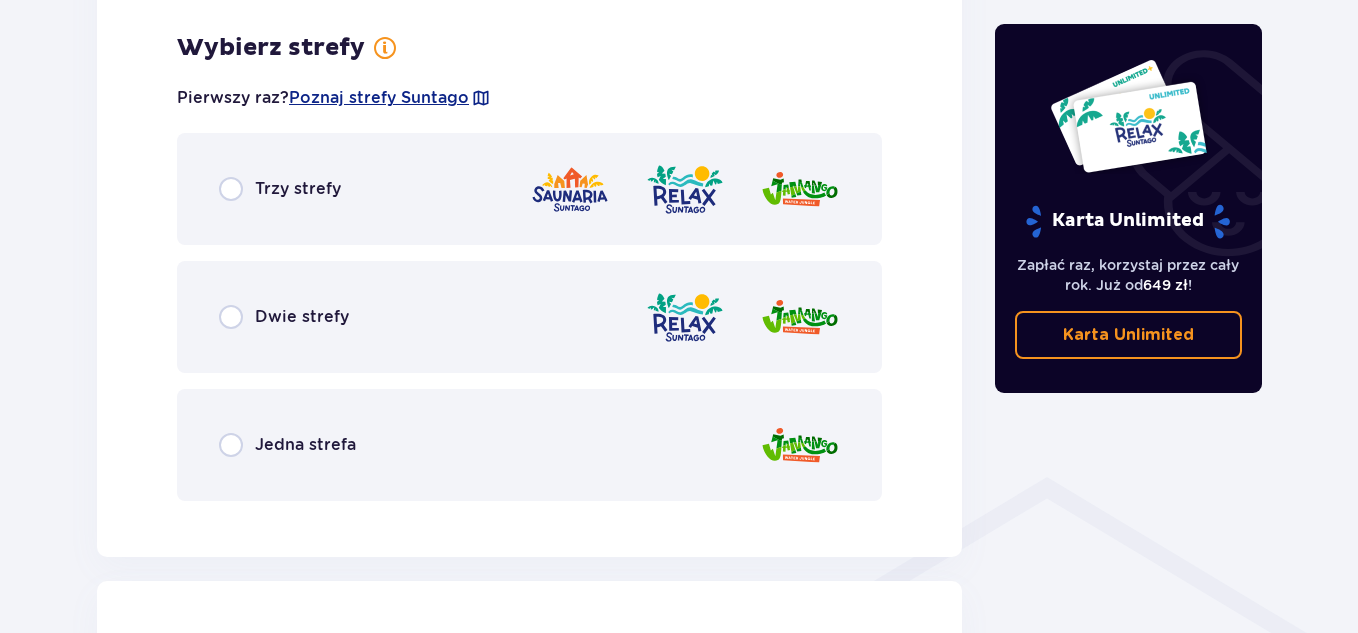 scroll, scrollTop: 1156, scrollLeft: 0, axis: vertical 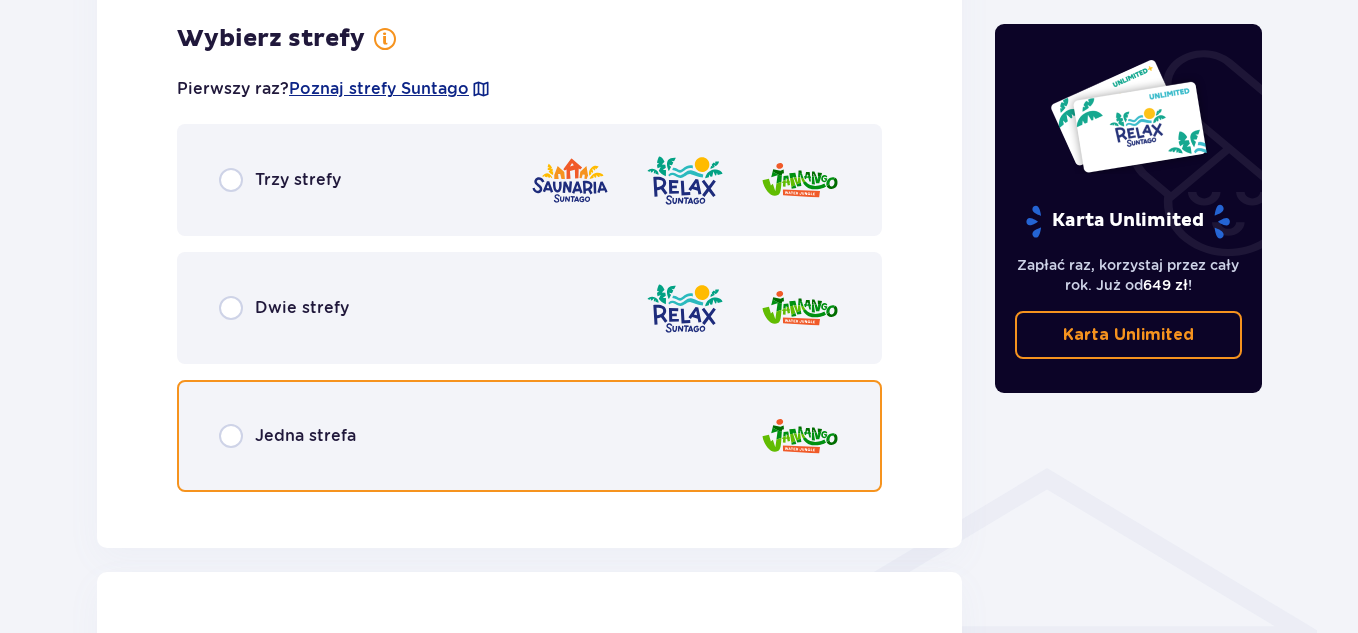 click at bounding box center [231, 436] 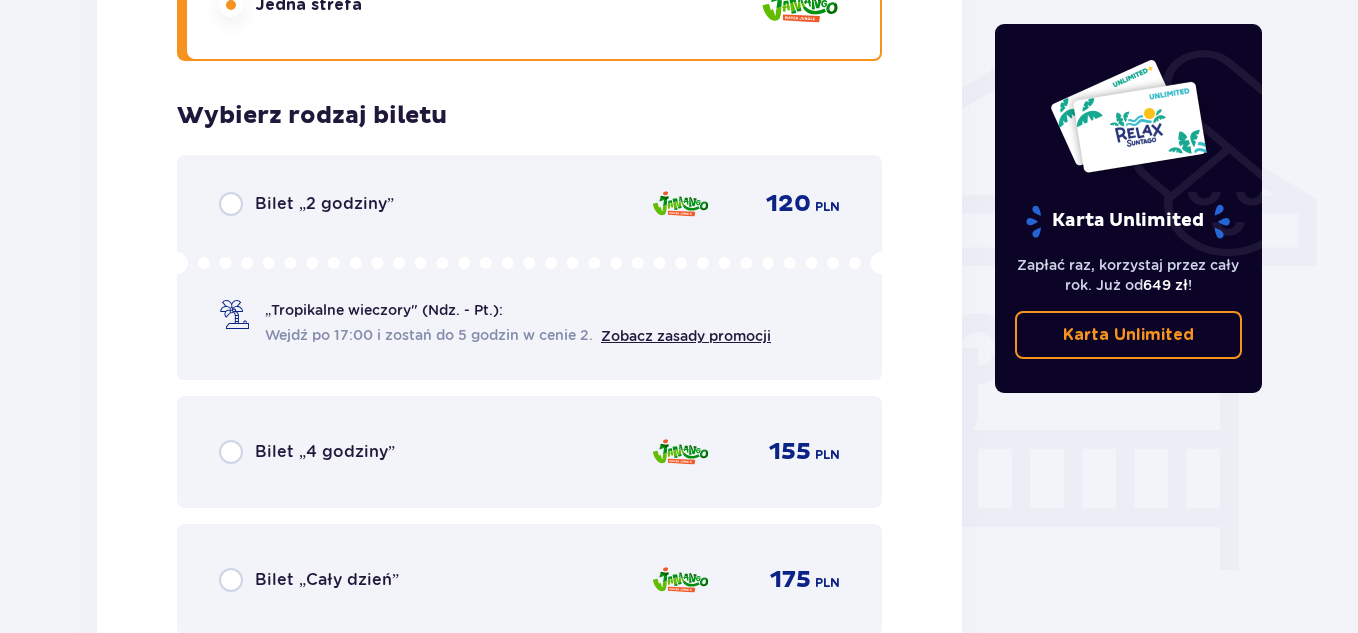 scroll, scrollTop: 1664, scrollLeft: 0, axis: vertical 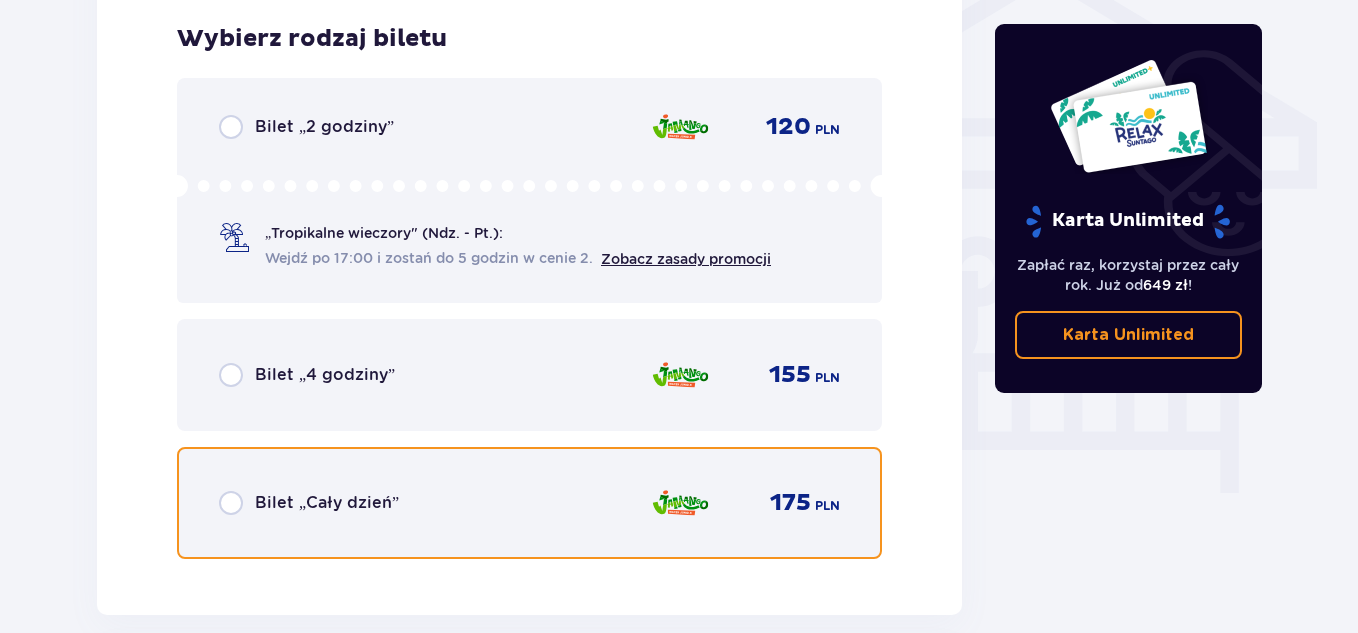 click at bounding box center [231, 503] 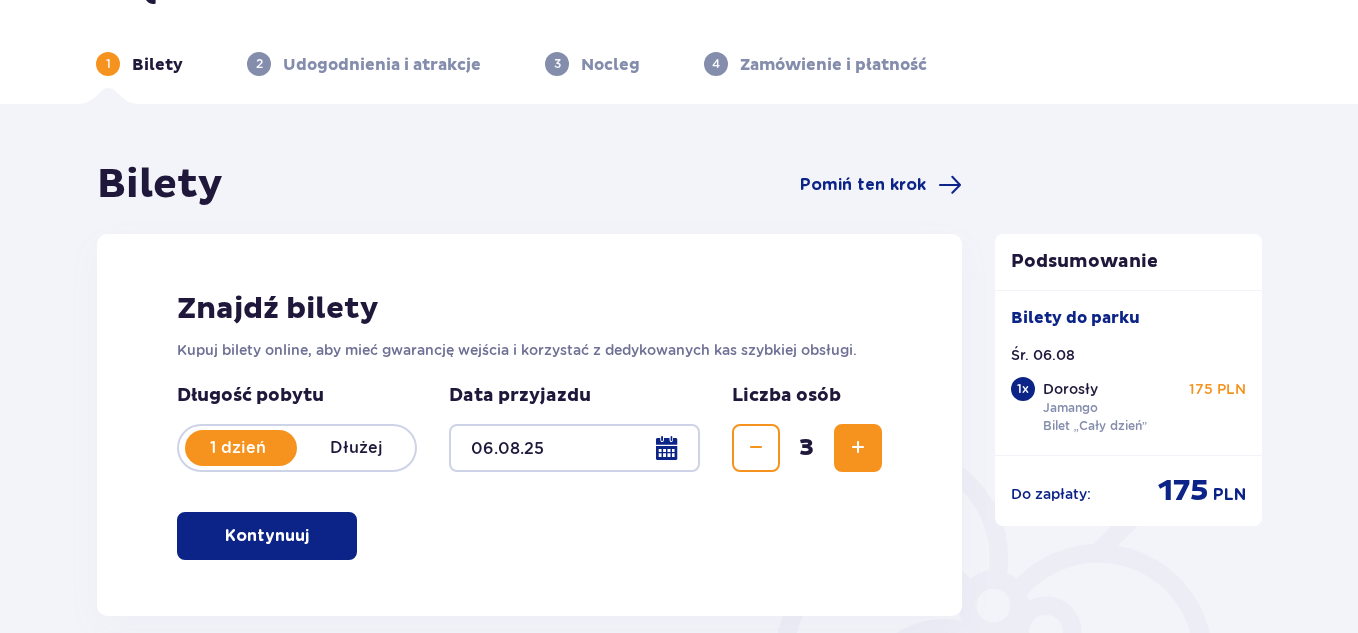 scroll, scrollTop: 0, scrollLeft: 0, axis: both 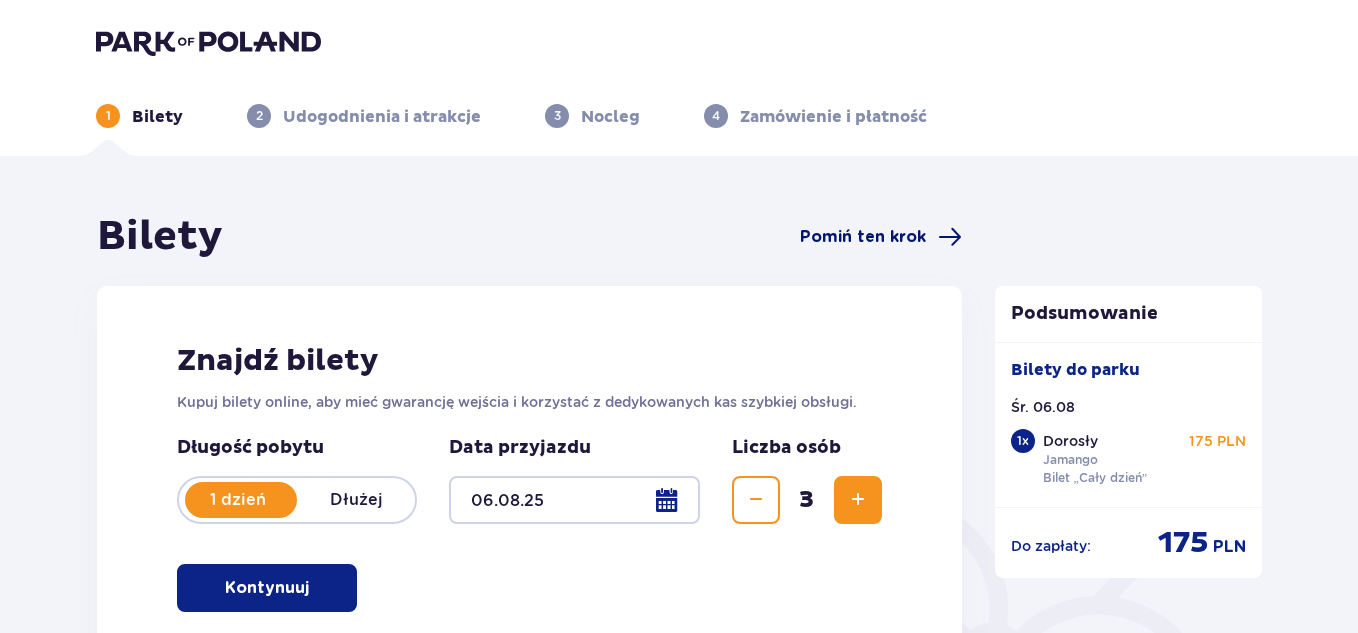 click on "Pomiń ten krok" at bounding box center (863, 237) 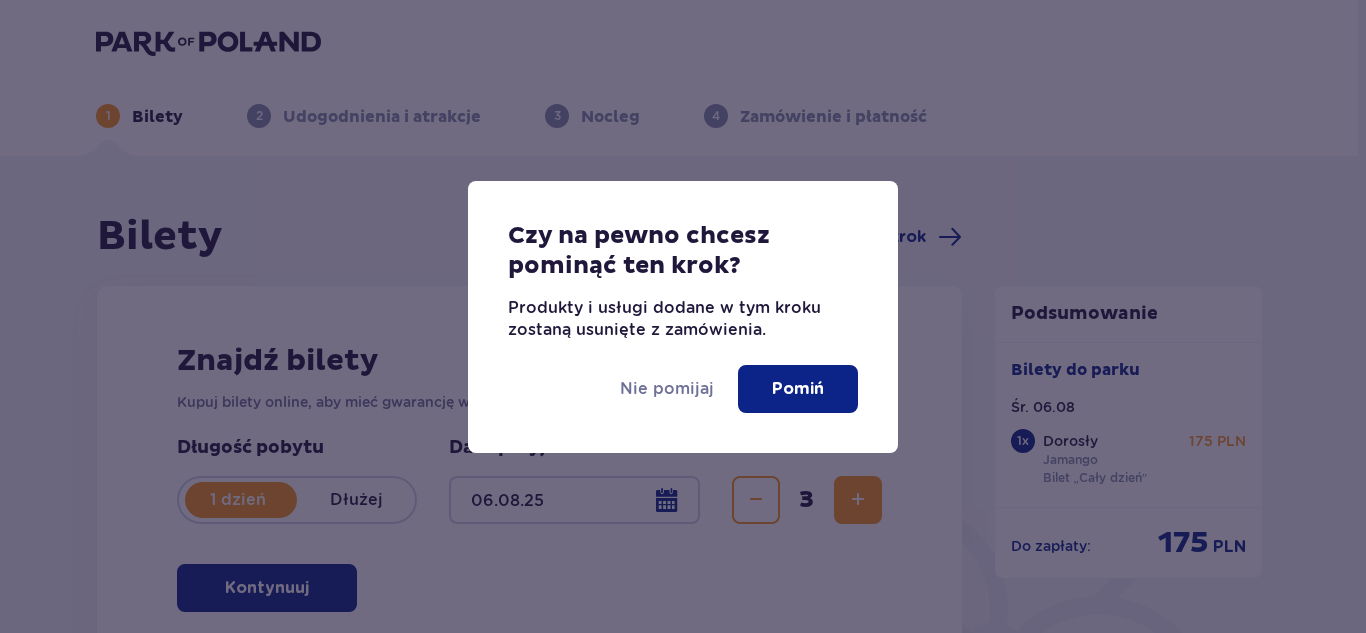 click on "Pomiń" at bounding box center [798, 389] 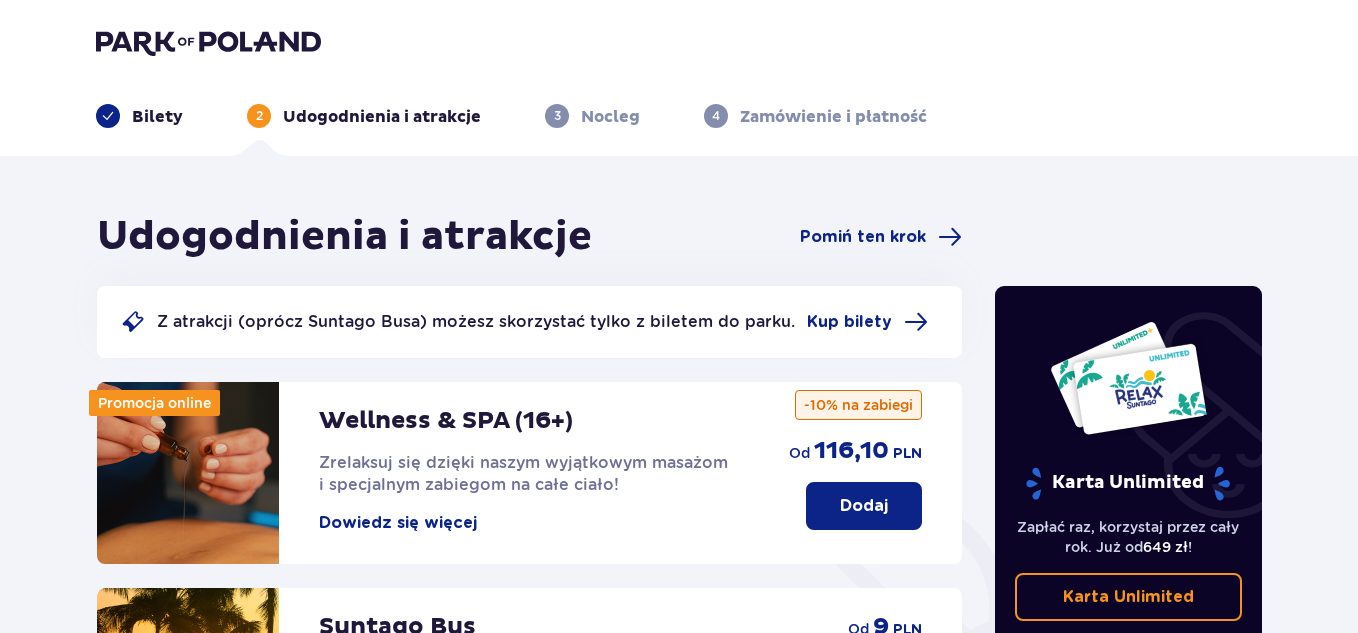 click on "Dodaj od 116,10 PLN -10% na zabiegi" at bounding box center [855, 456] 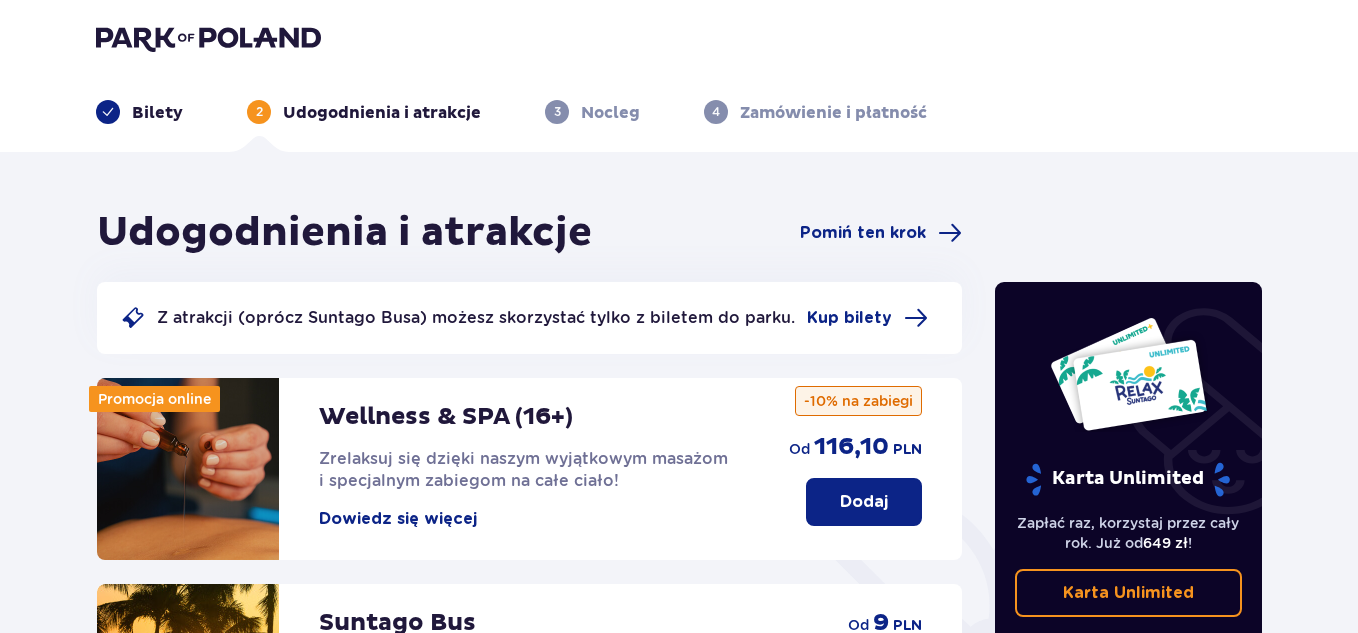 scroll, scrollTop: 0, scrollLeft: 0, axis: both 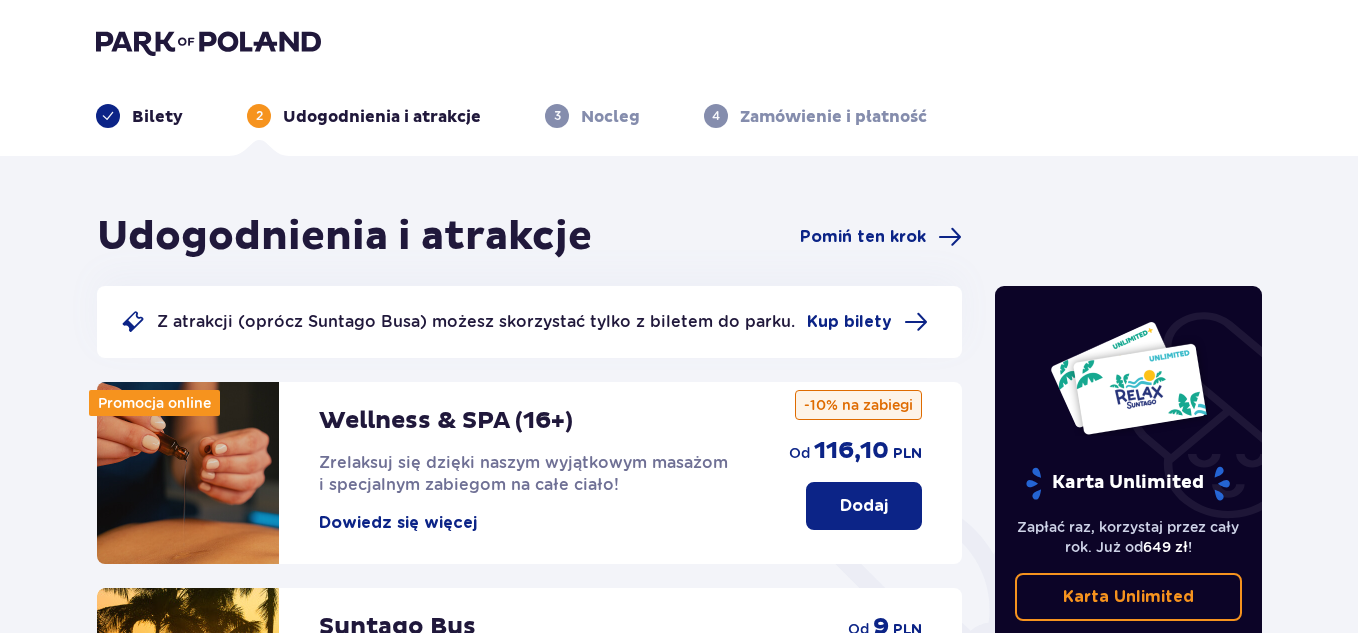 click on "Bilety 2 Udogodnienia i atrakcje 3 Nocleg 4 Zamówienie i płatność" at bounding box center (679, 78) 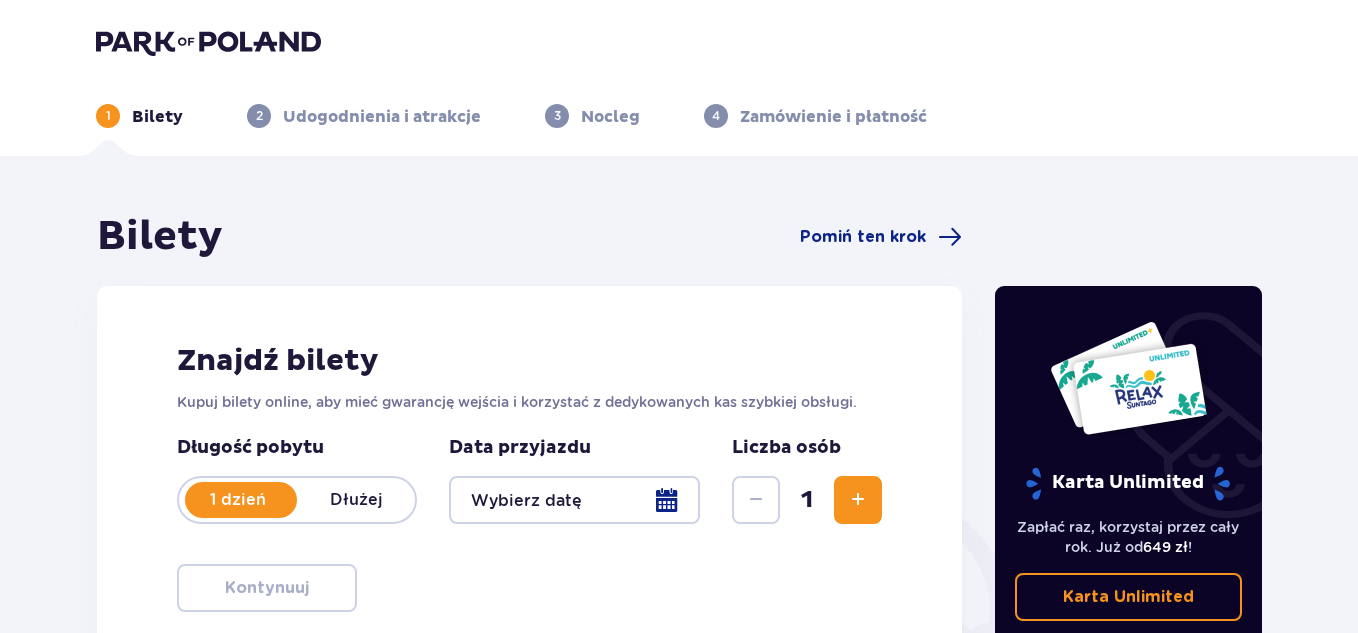 click at bounding box center [208, 42] 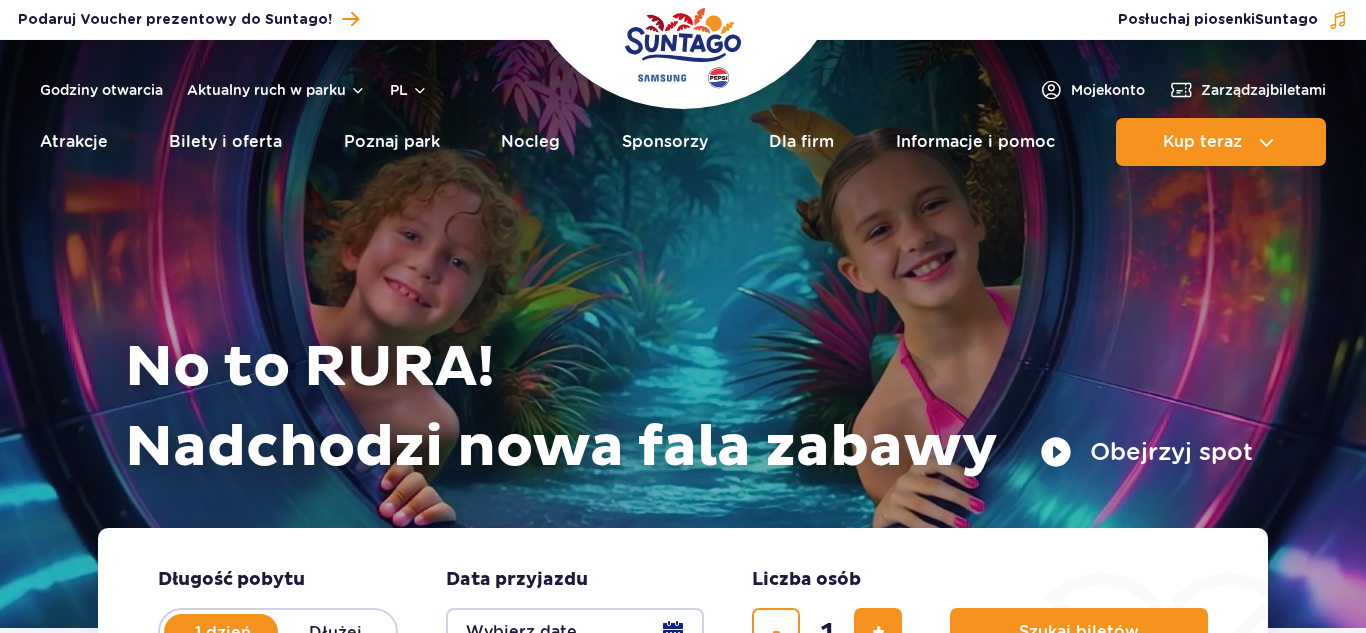 scroll, scrollTop: 0, scrollLeft: 0, axis: both 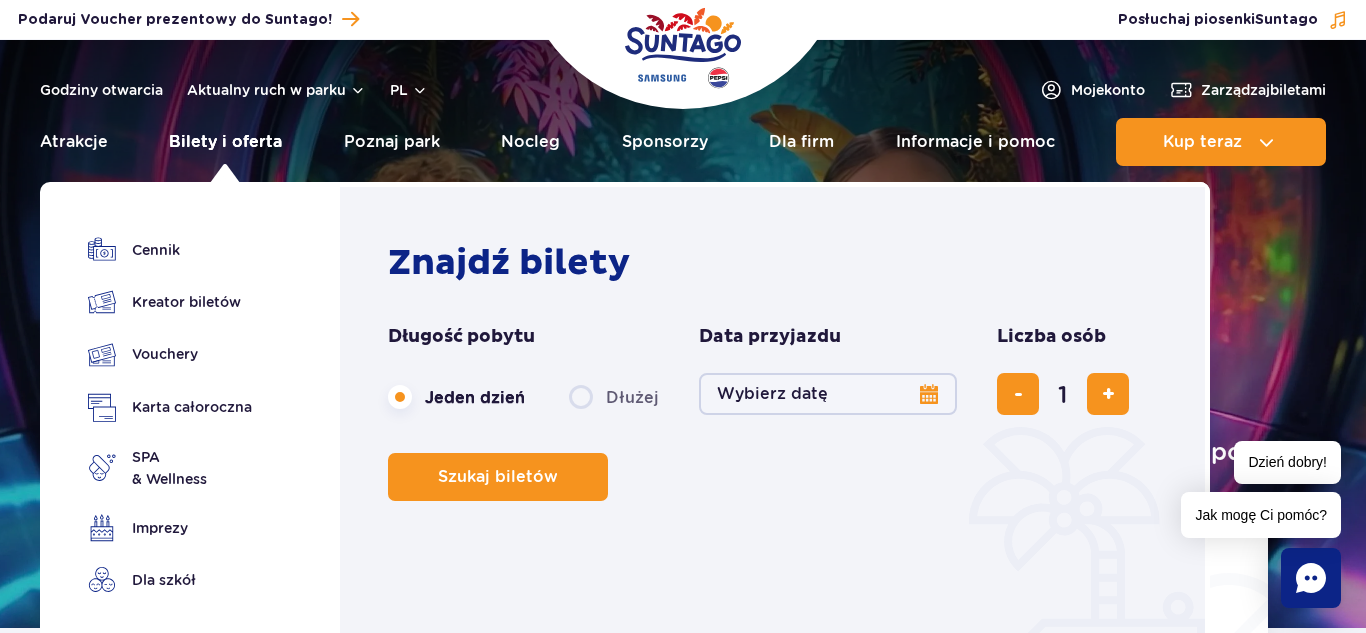 click on "Bilety i oferta" at bounding box center (225, 142) 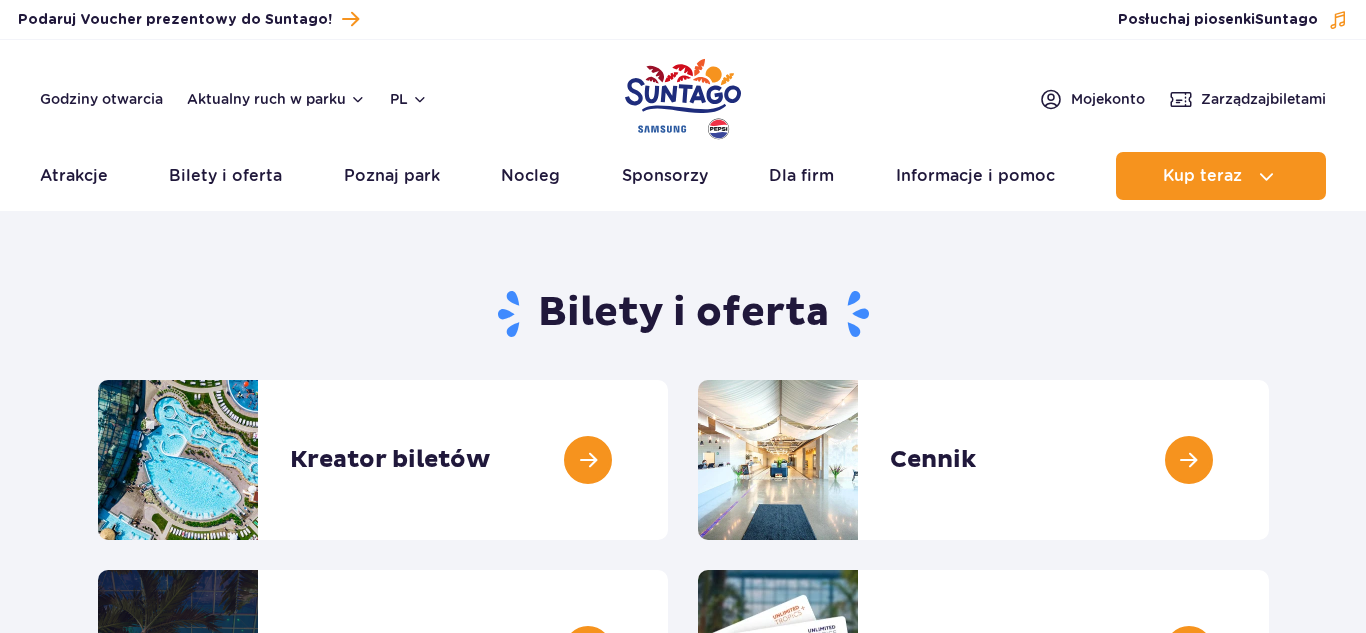 scroll, scrollTop: 0, scrollLeft: 0, axis: both 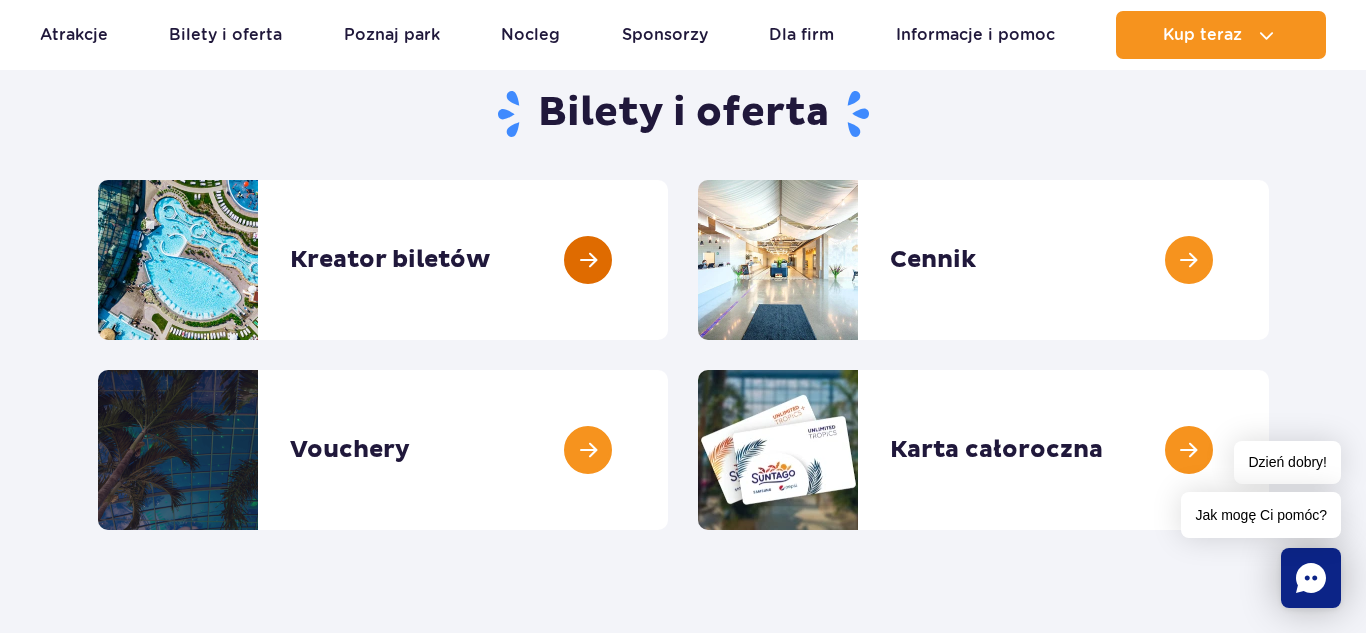 click at bounding box center [668, 260] 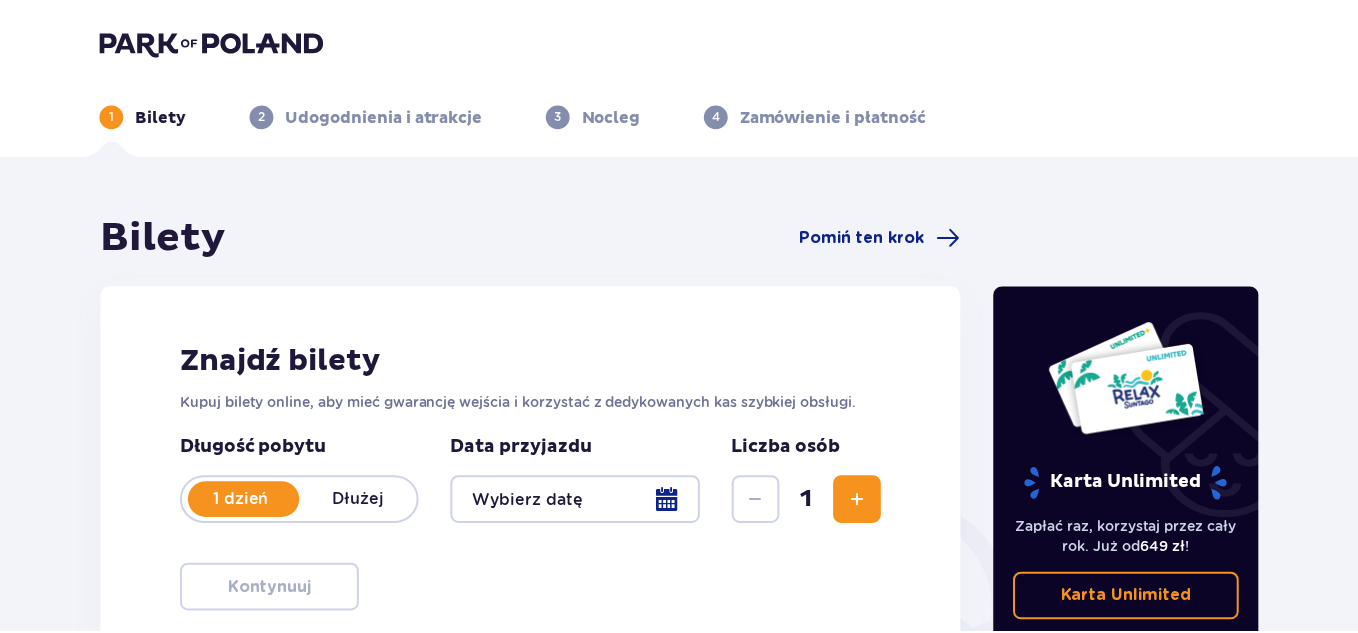 scroll, scrollTop: 40, scrollLeft: 0, axis: vertical 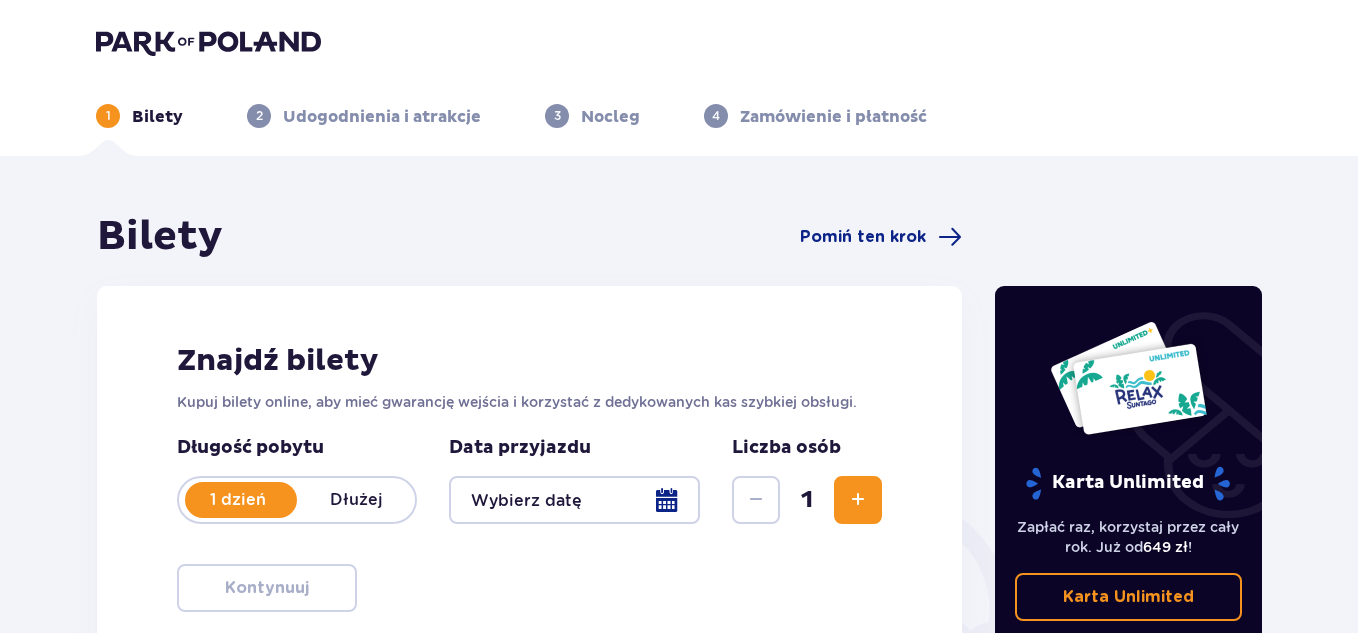 click at bounding box center (208, 42) 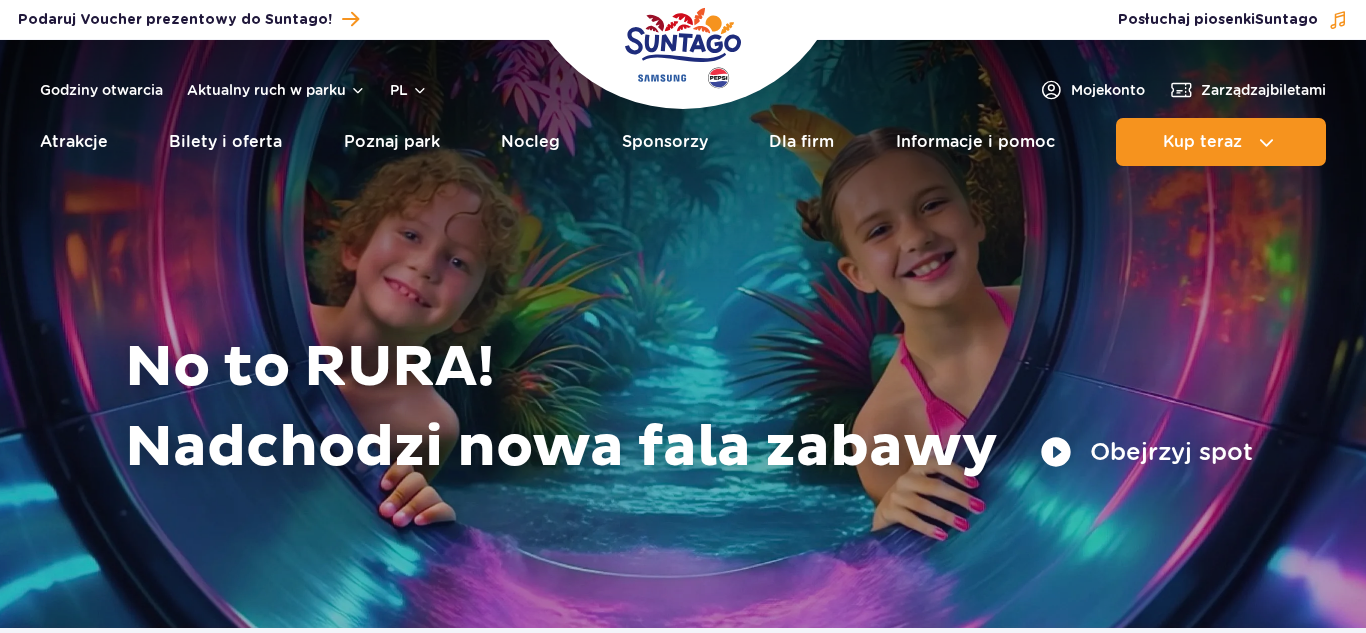 scroll, scrollTop: 0, scrollLeft: 0, axis: both 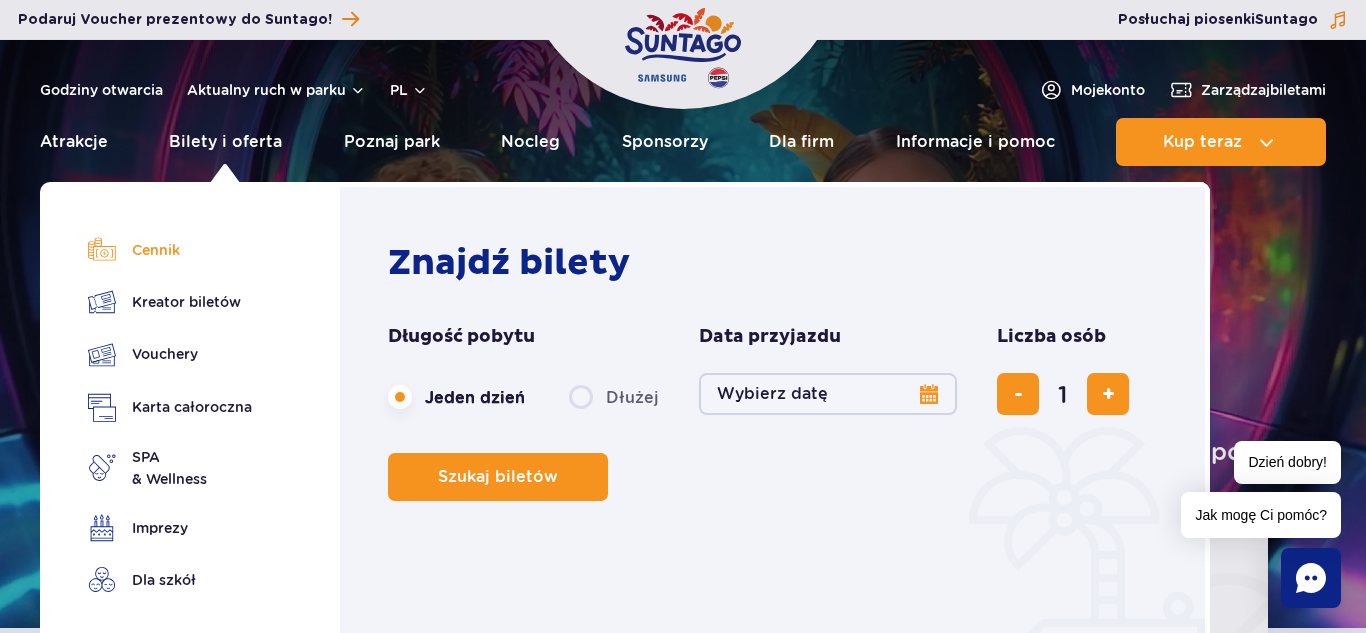 click on "Cennik" at bounding box center [170, 250] 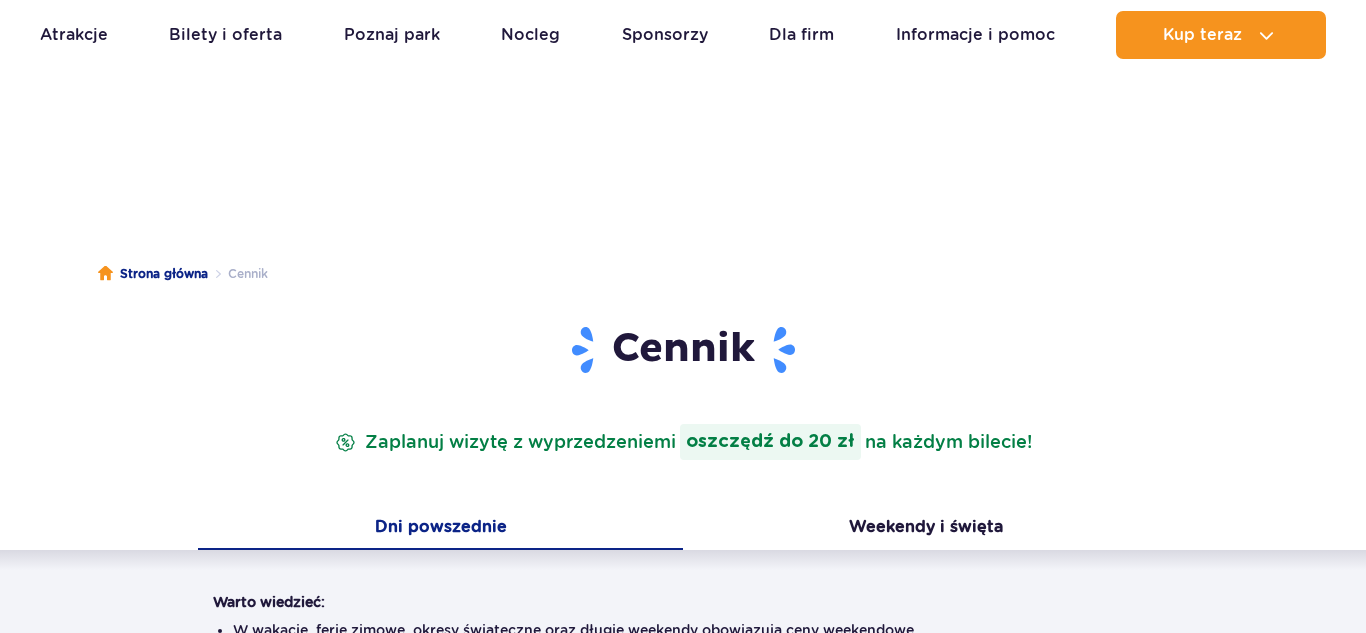 scroll, scrollTop: 40, scrollLeft: 0, axis: vertical 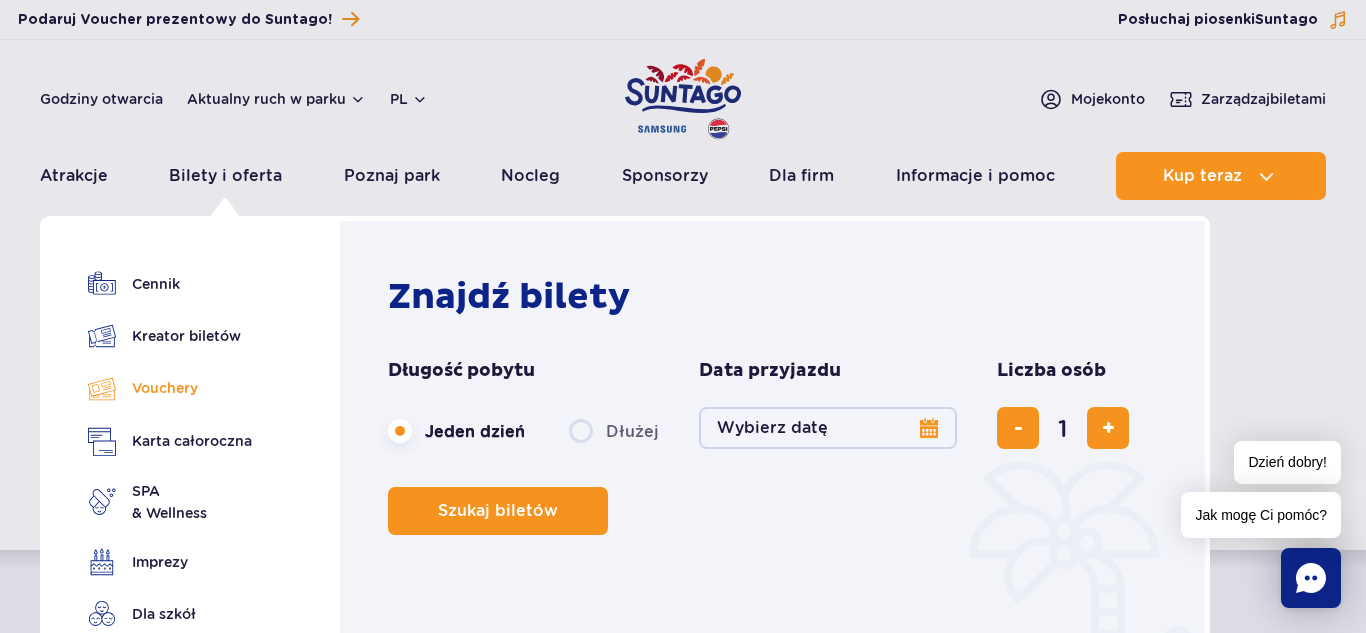 click on "Vouchery" at bounding box center (170, 388) 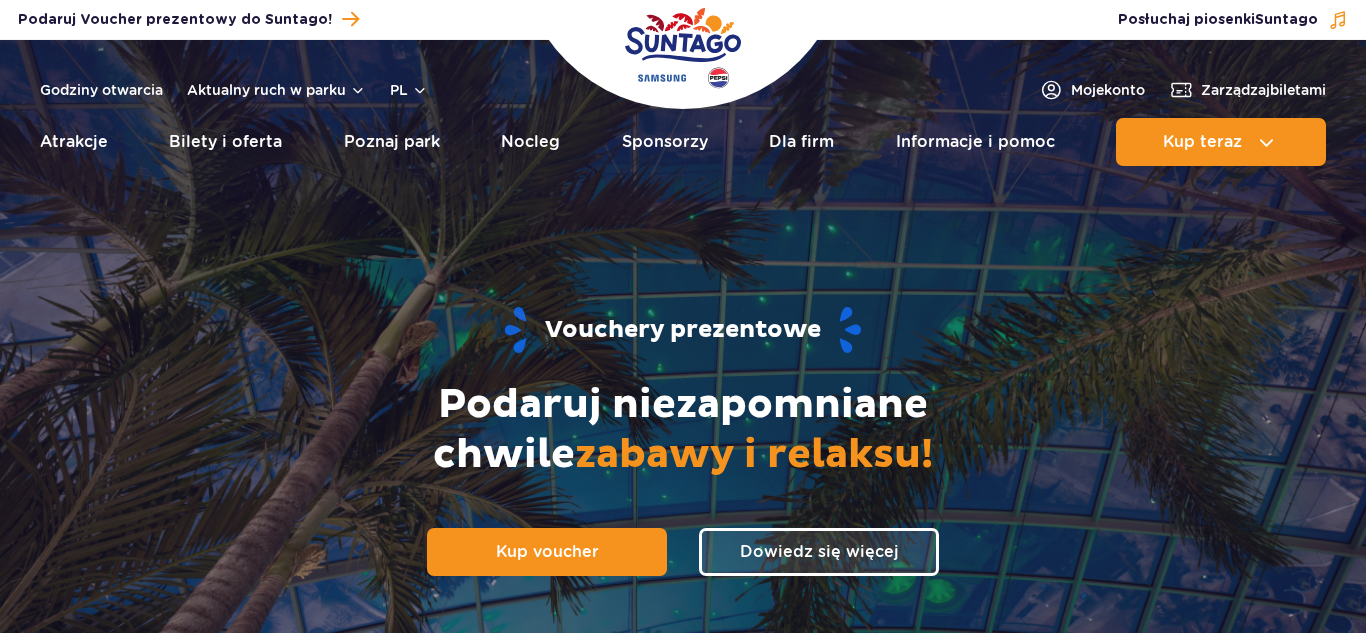 scroll, scrollTop: 0, scrollLeft: 0, axis: both 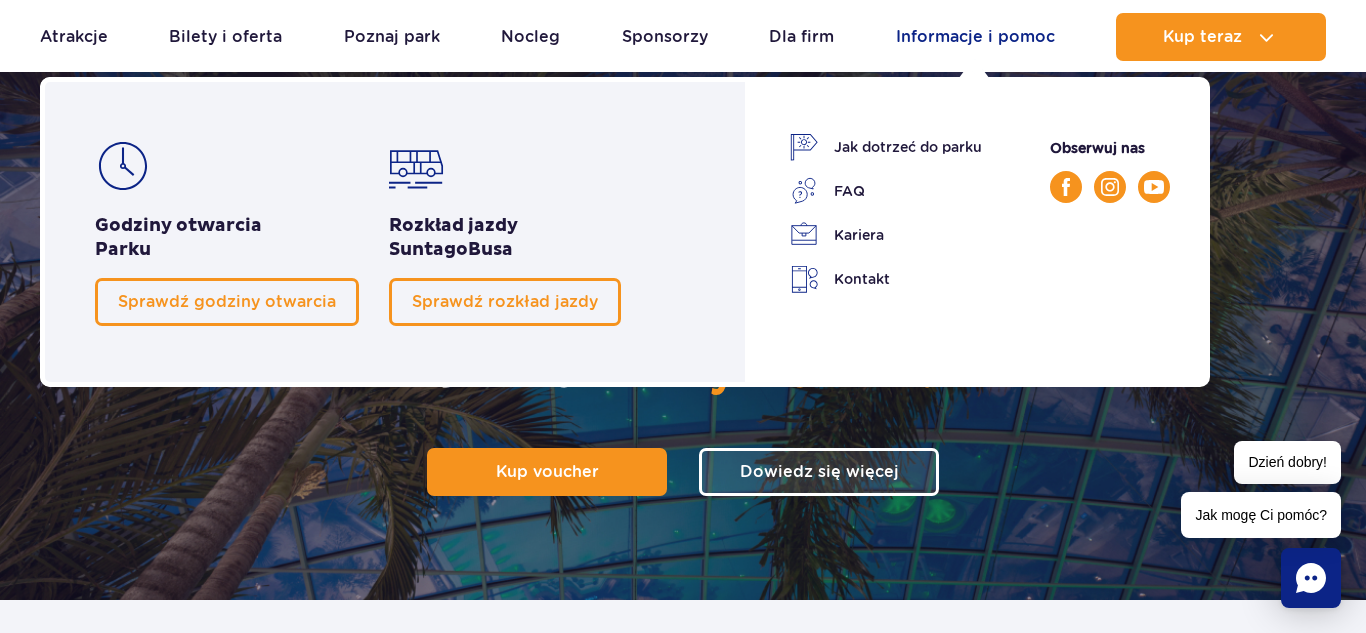 click on "Informacje i pomoc" at bounding box center (975, 37) 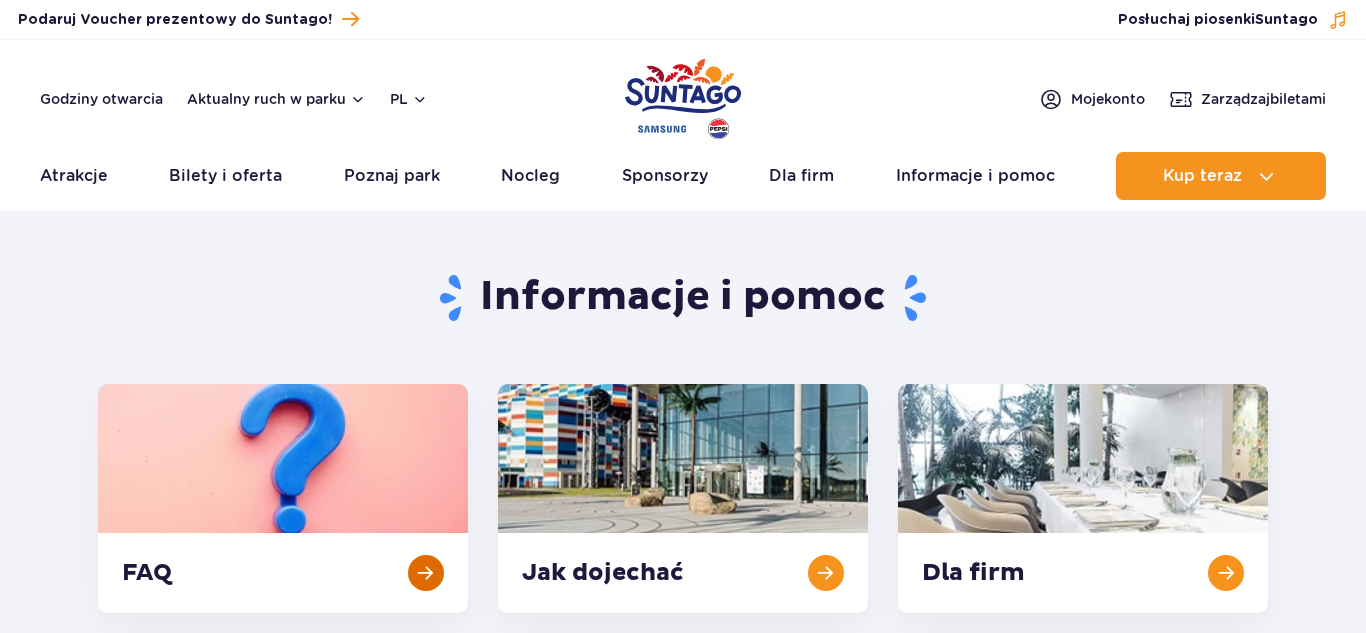 scroll, scrollTop: 0, scrollLeft: 0, axis: both 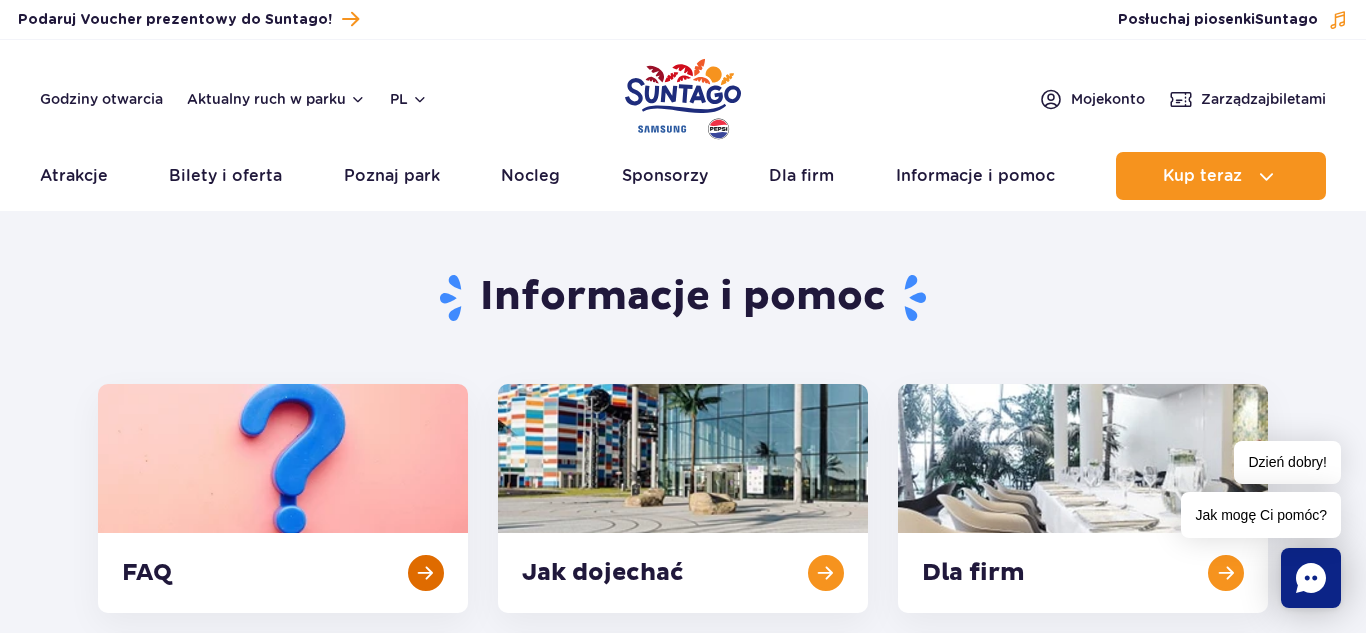 click at bounding box center (283, 498) 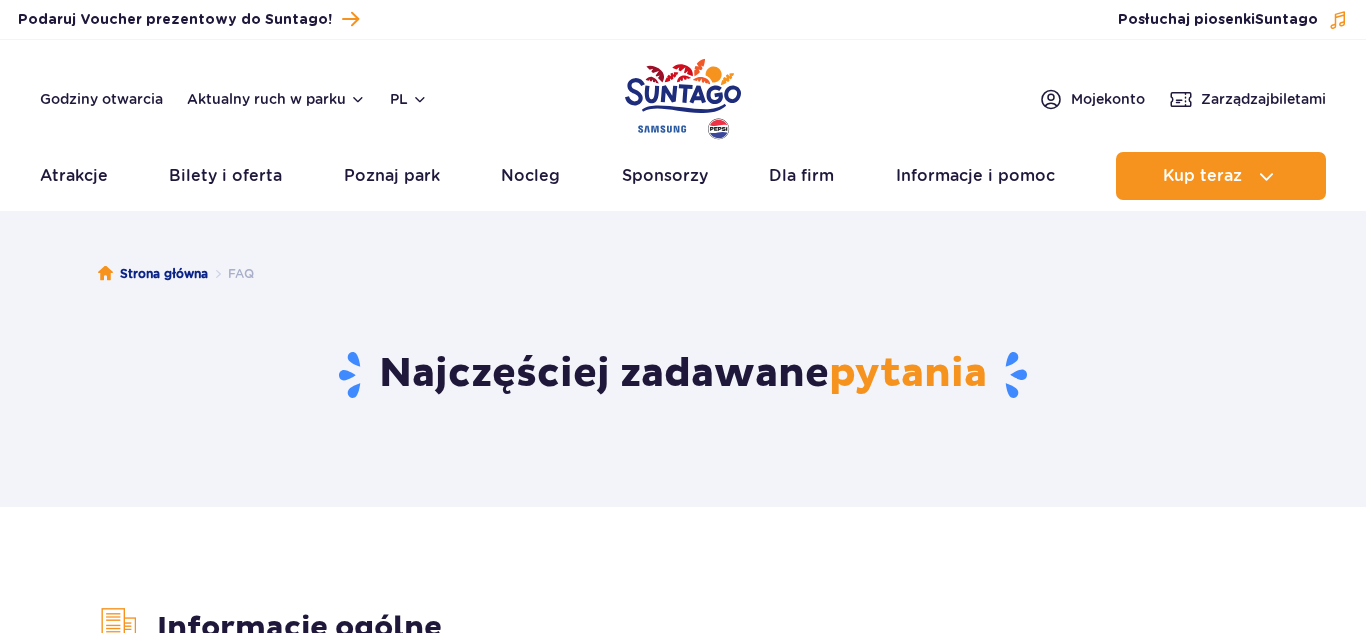 scroll, scrollTop: 0, scrollLeft: 0, axis: both 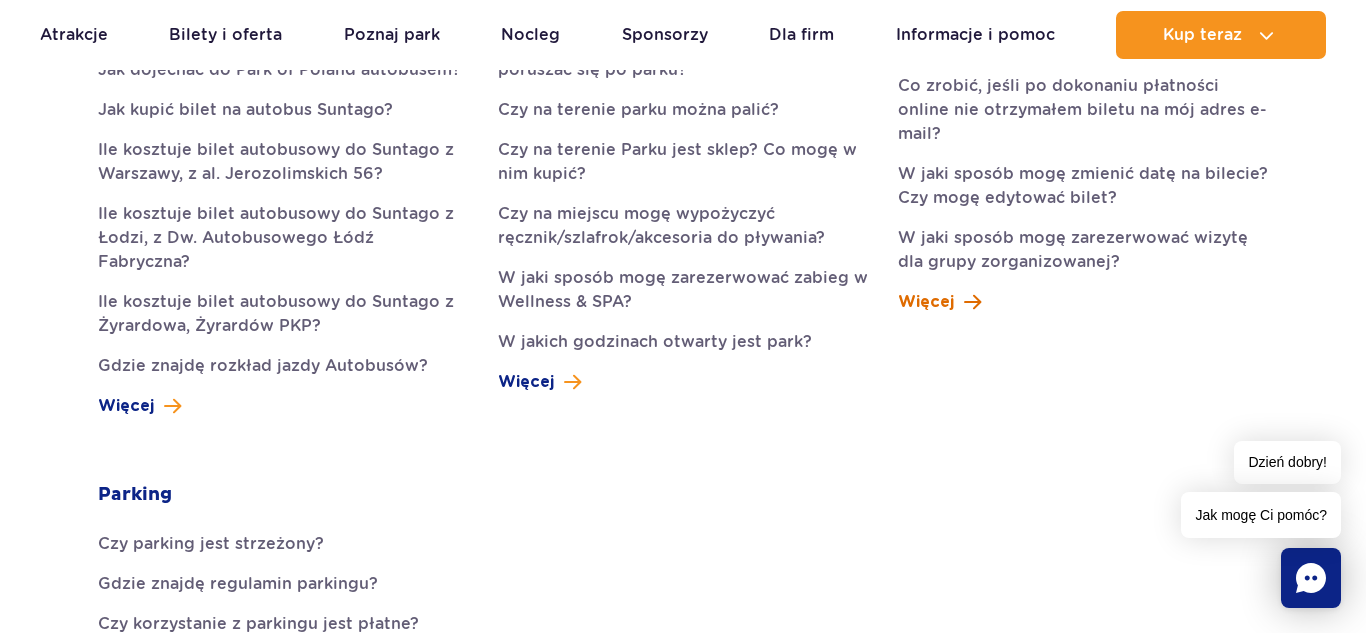 click on "Więcej" at bounding box center (926, 302) 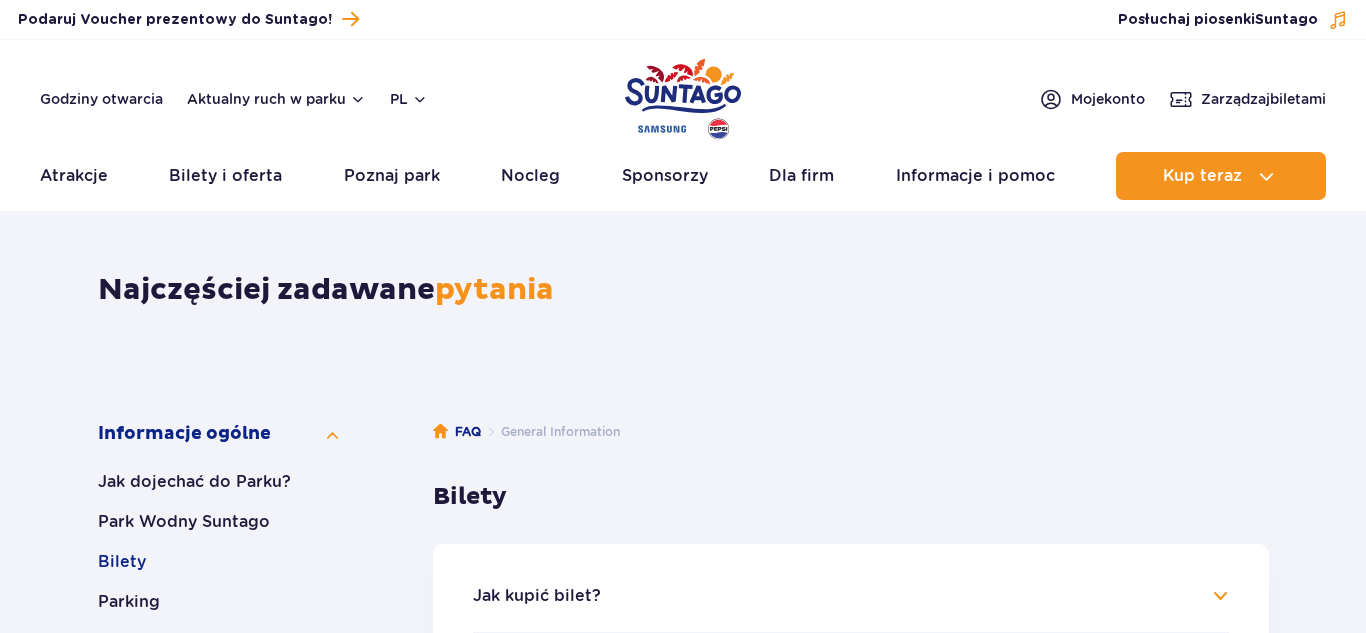 scroll, scrollTop: 0, scrollLeft: 0, axis: both 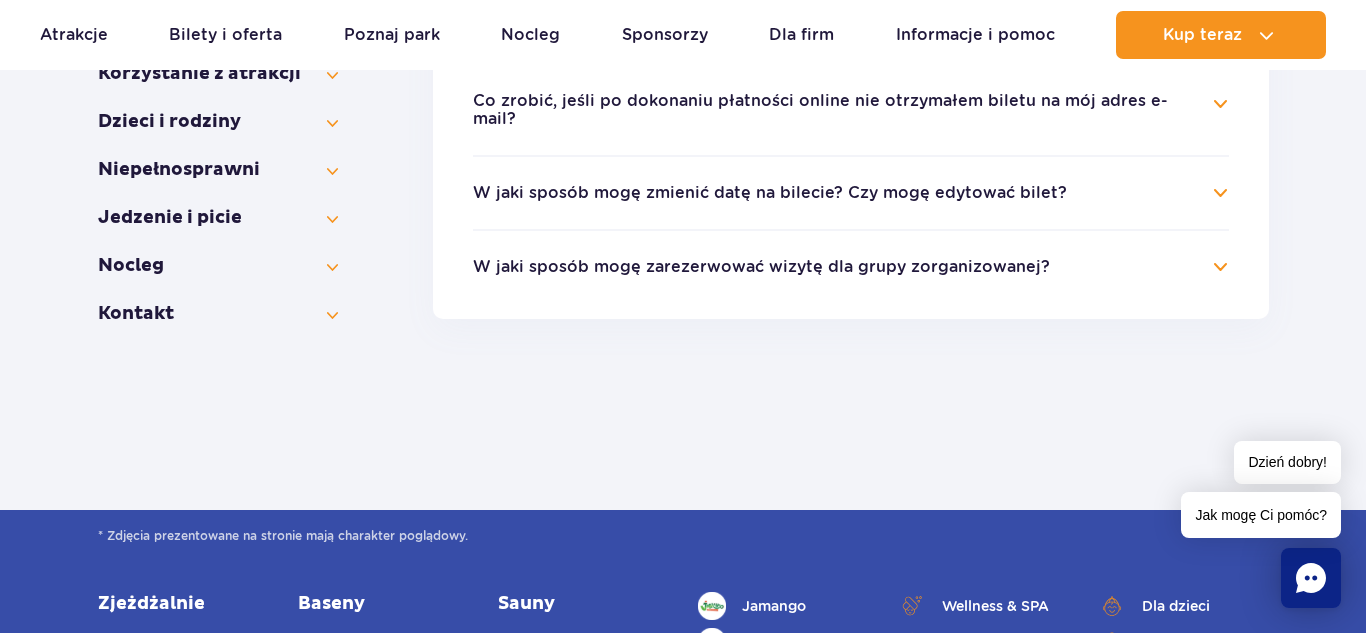 click on "Aktualny ruch w parku
Atrakcje
Zjeżdżalnie
Aster
Rainbow
Narval
Więcej
Baseny
Basen Termalny
Mamba Rzeka Przygód
Wewnętrzny basen z barem
Więcej SPA" at bounding box center (683, 35) 